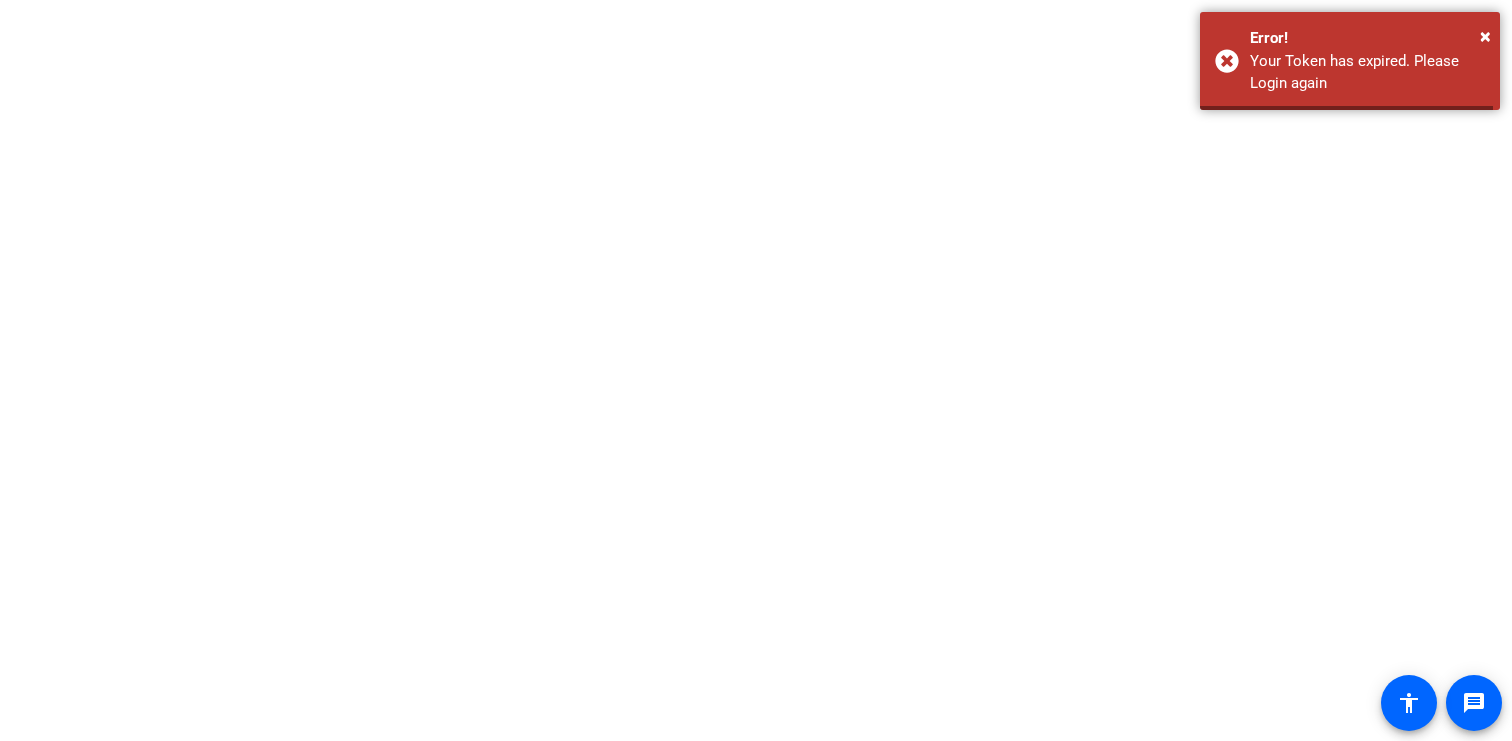 scroll, scrollTop: 0, scrollLeft: 0, axis: both 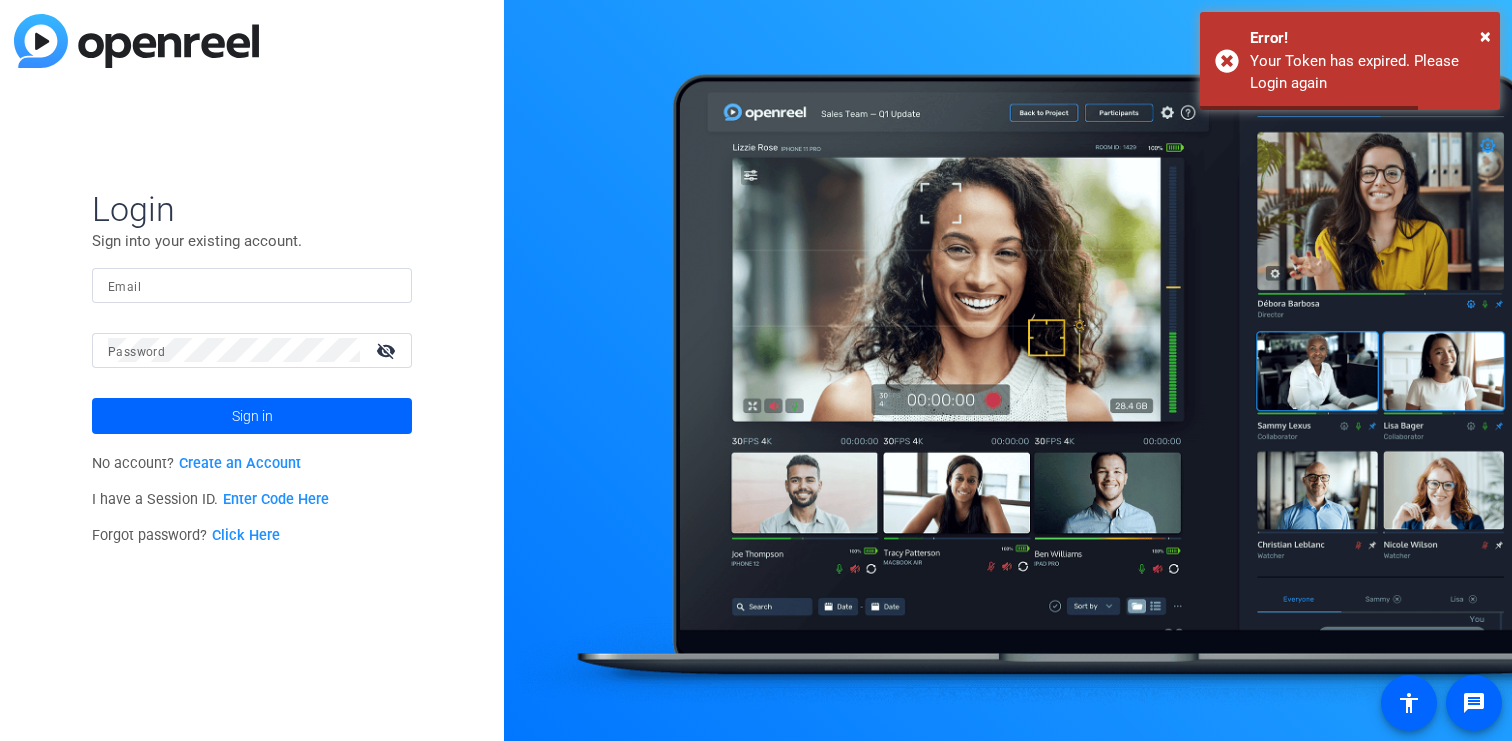 click 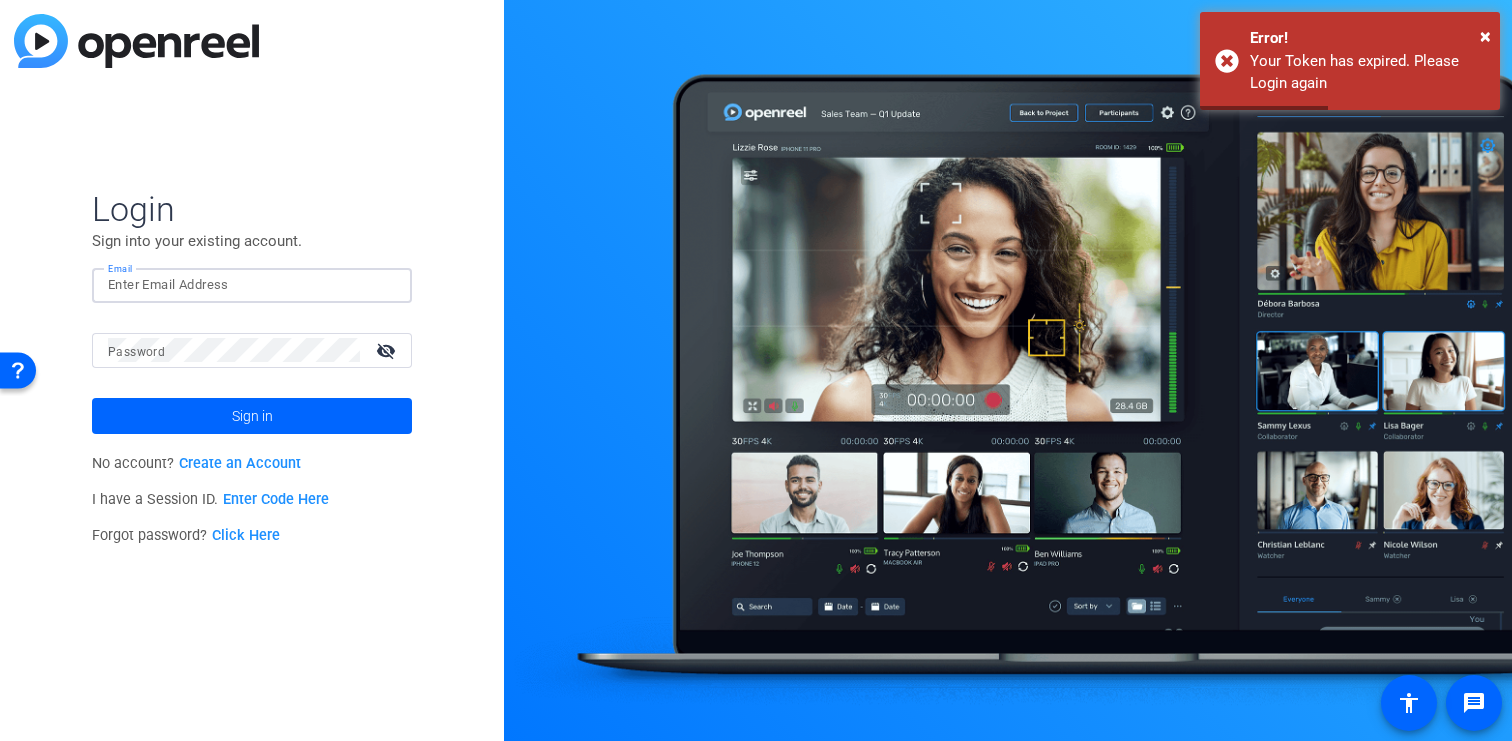 click 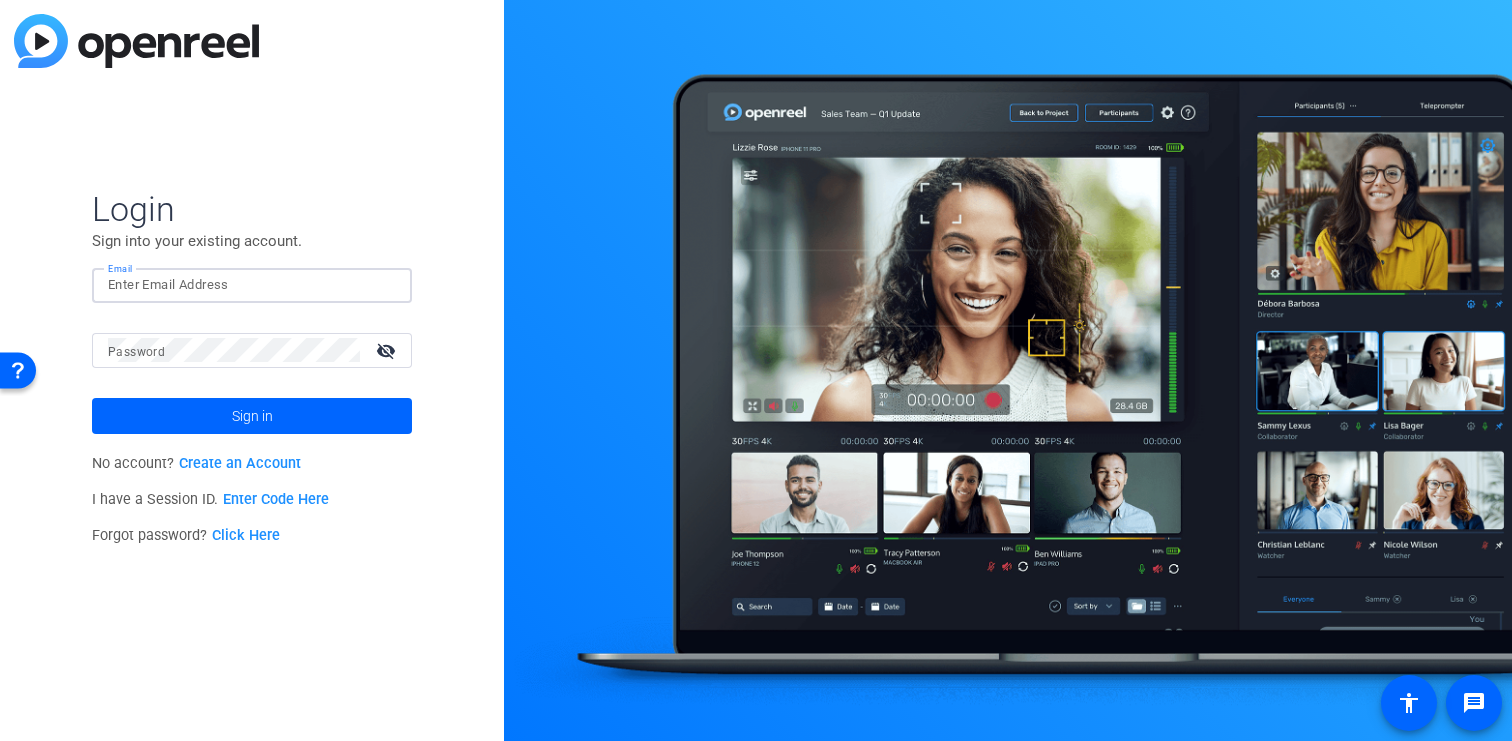 type on "chloe.badat@airbnb.com" 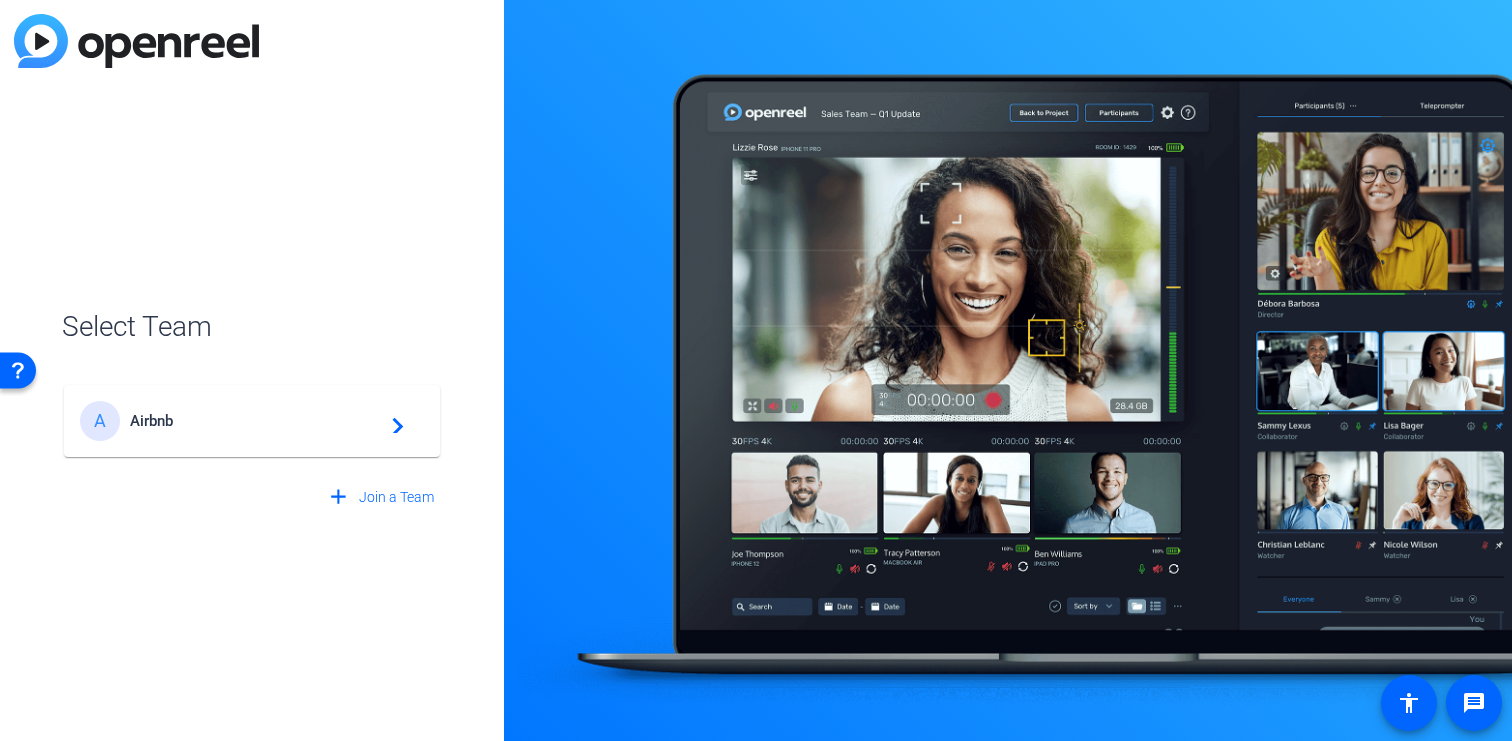 click on "A Airbnb  navigate_next" 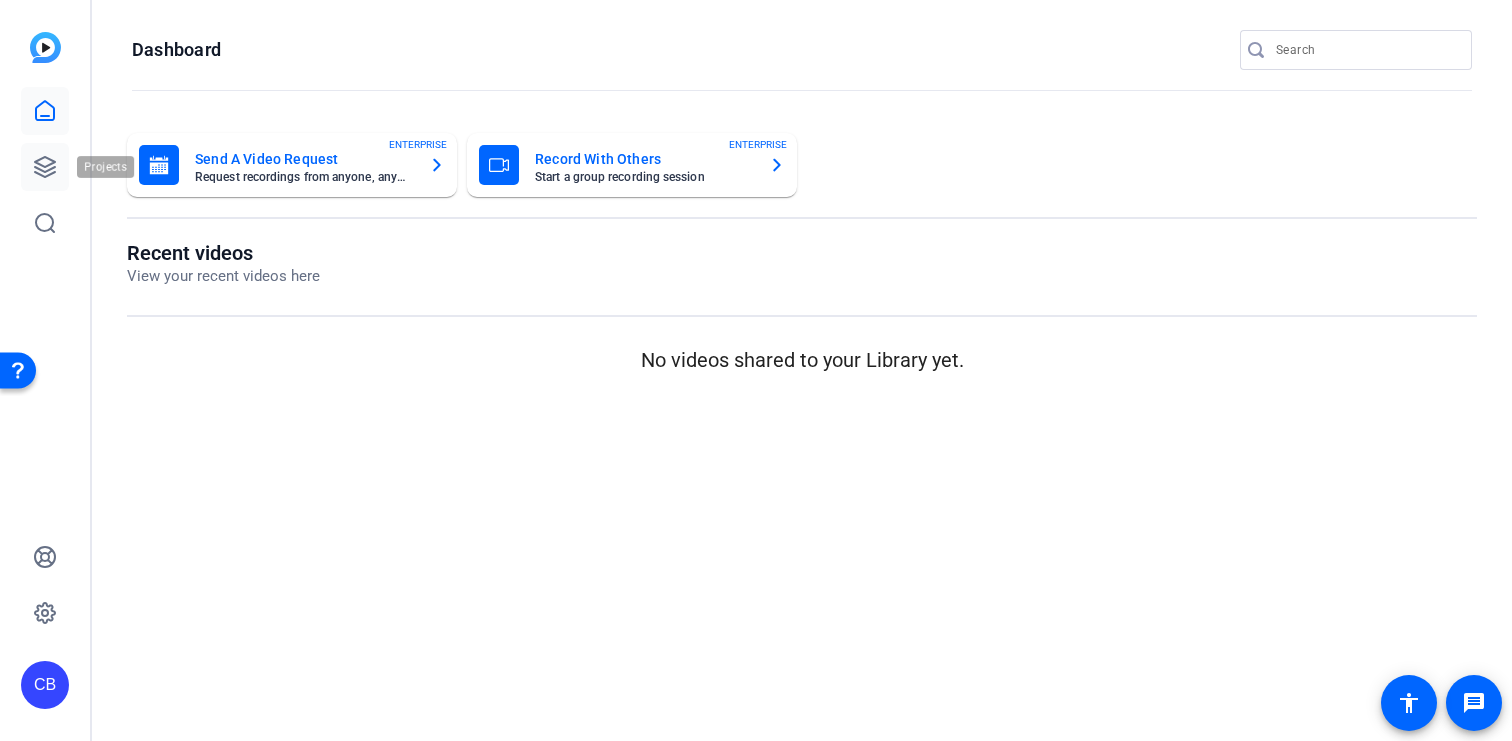 click 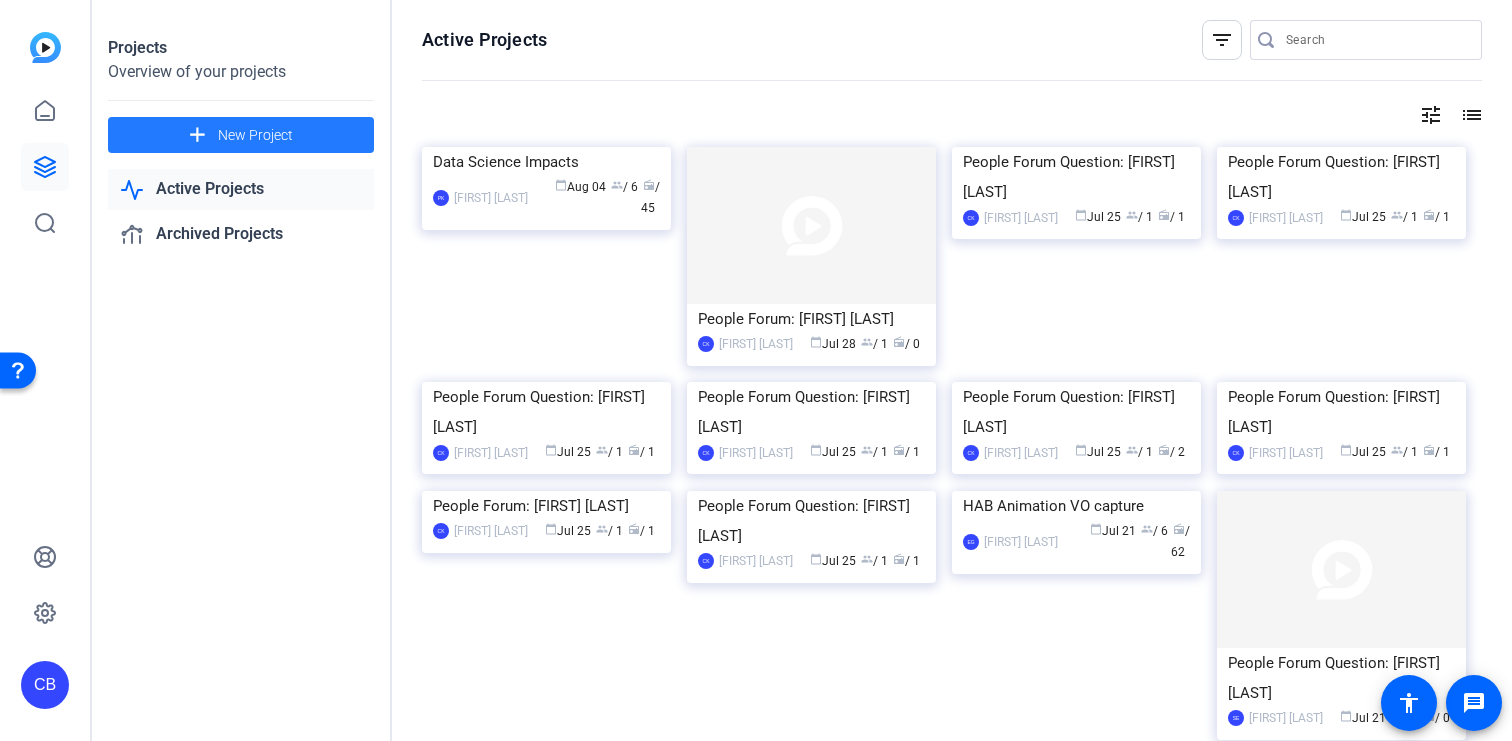 click on "New Project" 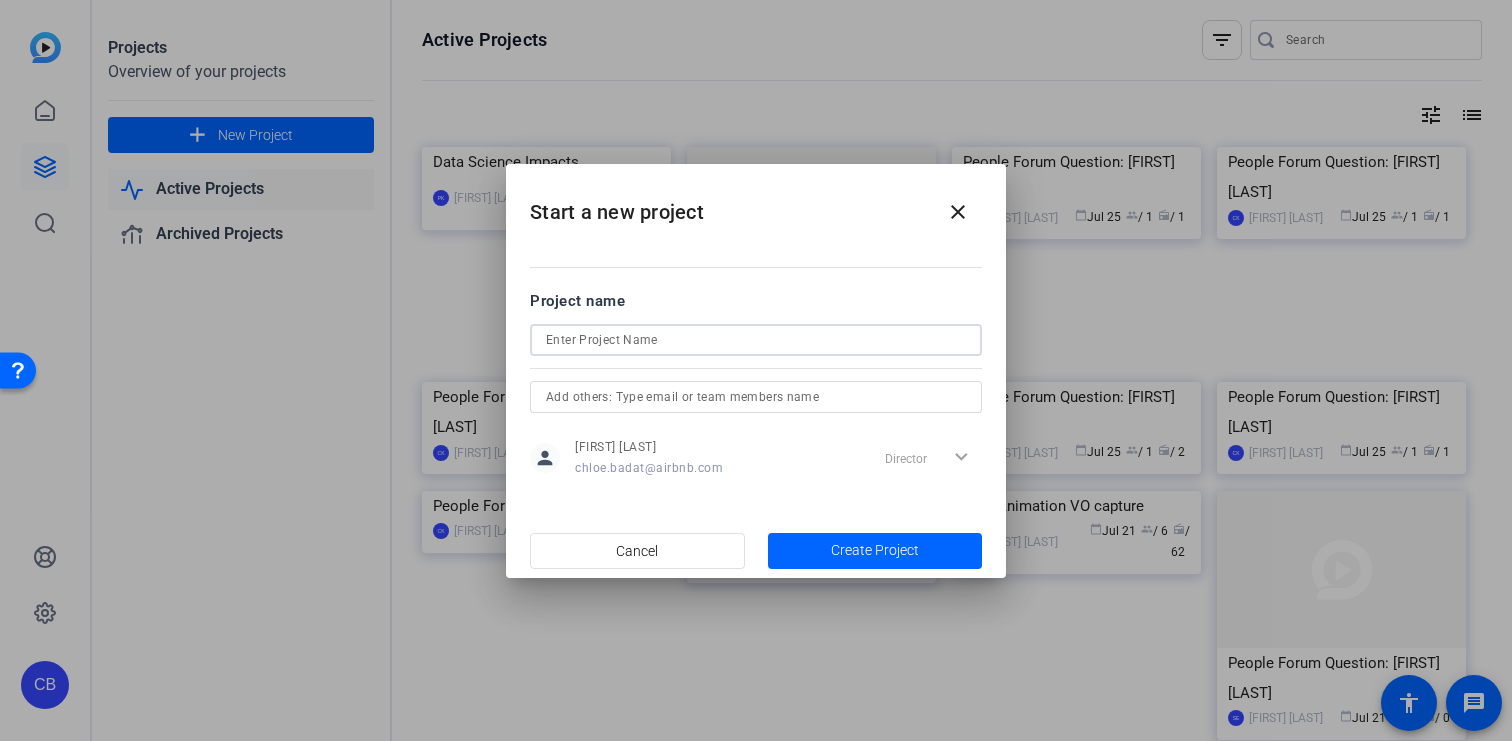 click at bounding box center (756, 340) 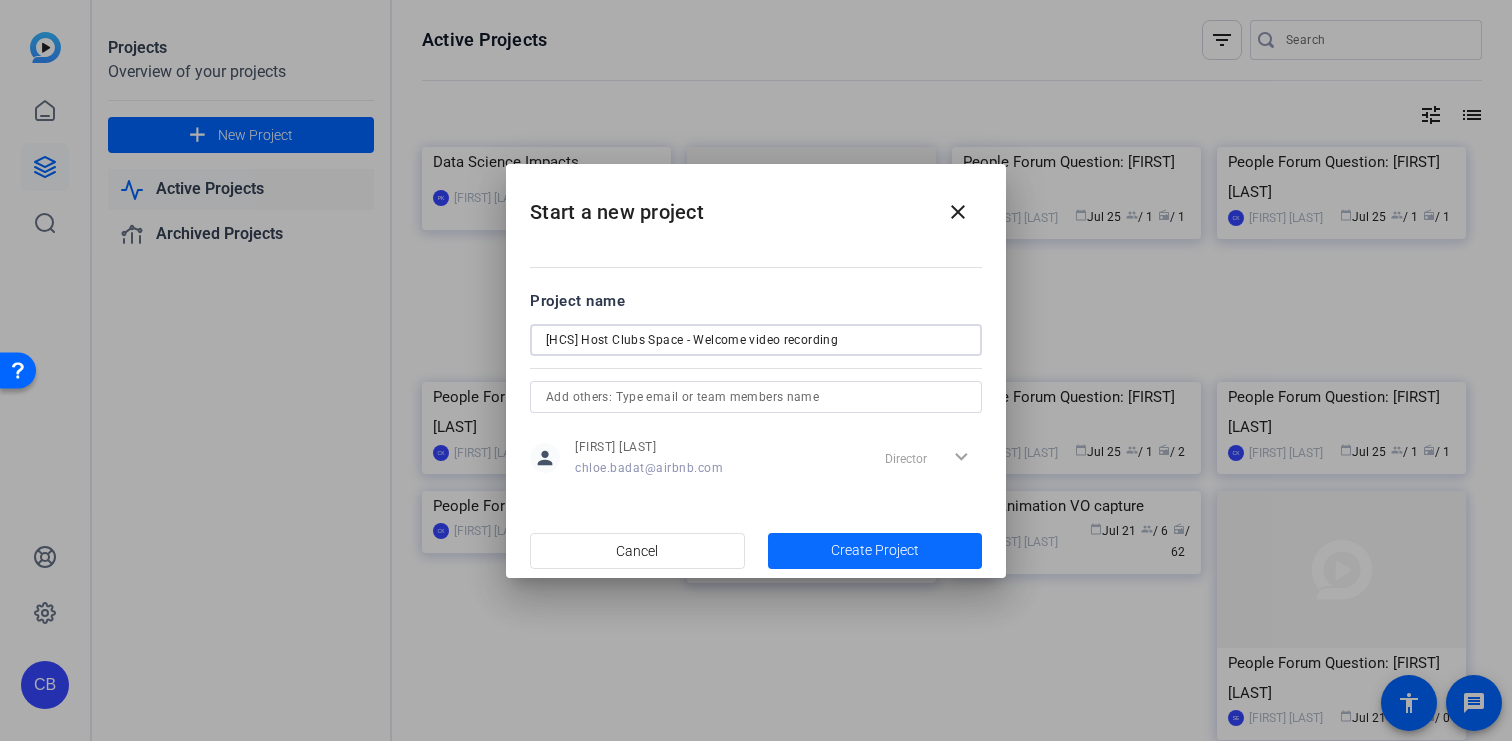 type on "[HCS] Host Clubs Space - Welcome video recording" 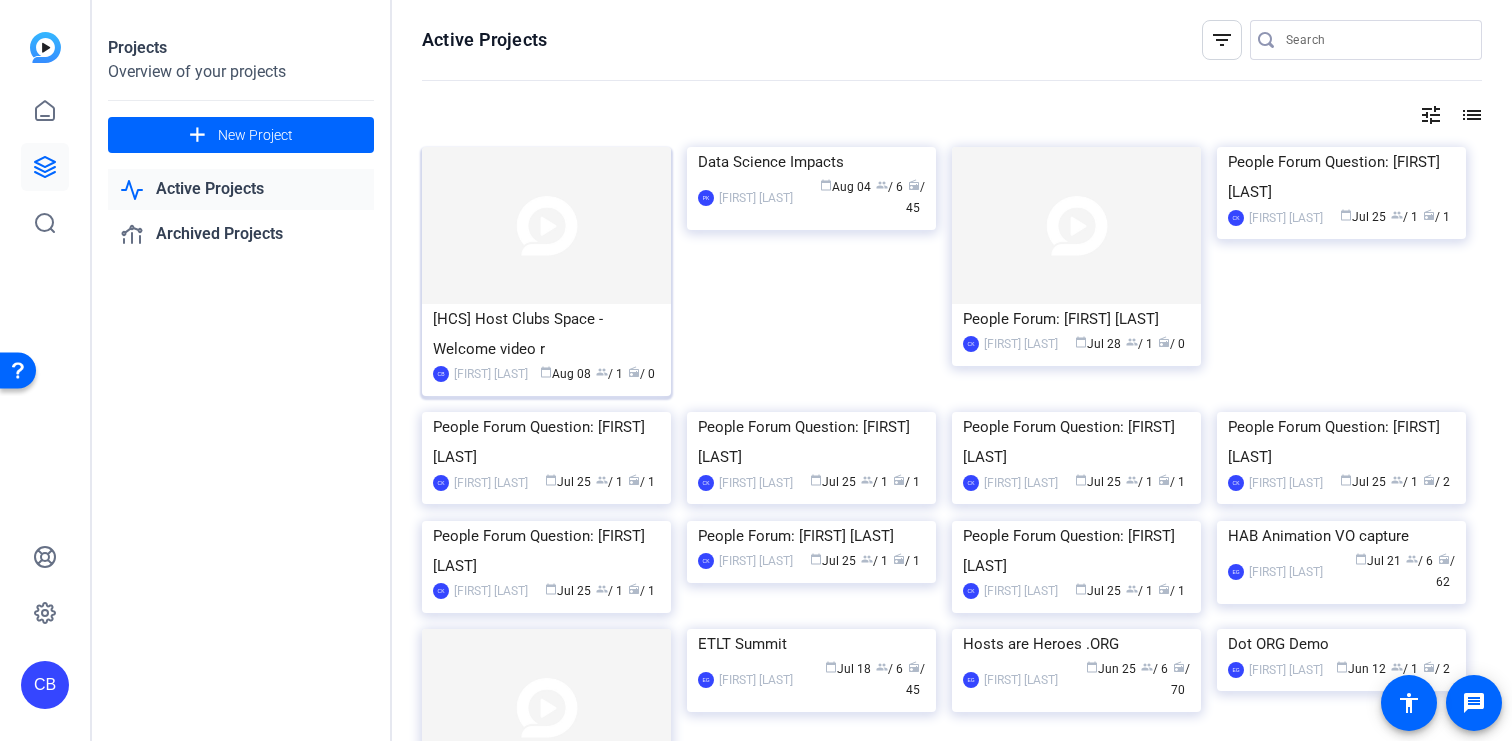 click on "[HCS] Host Clubs Space - Welcome video r" 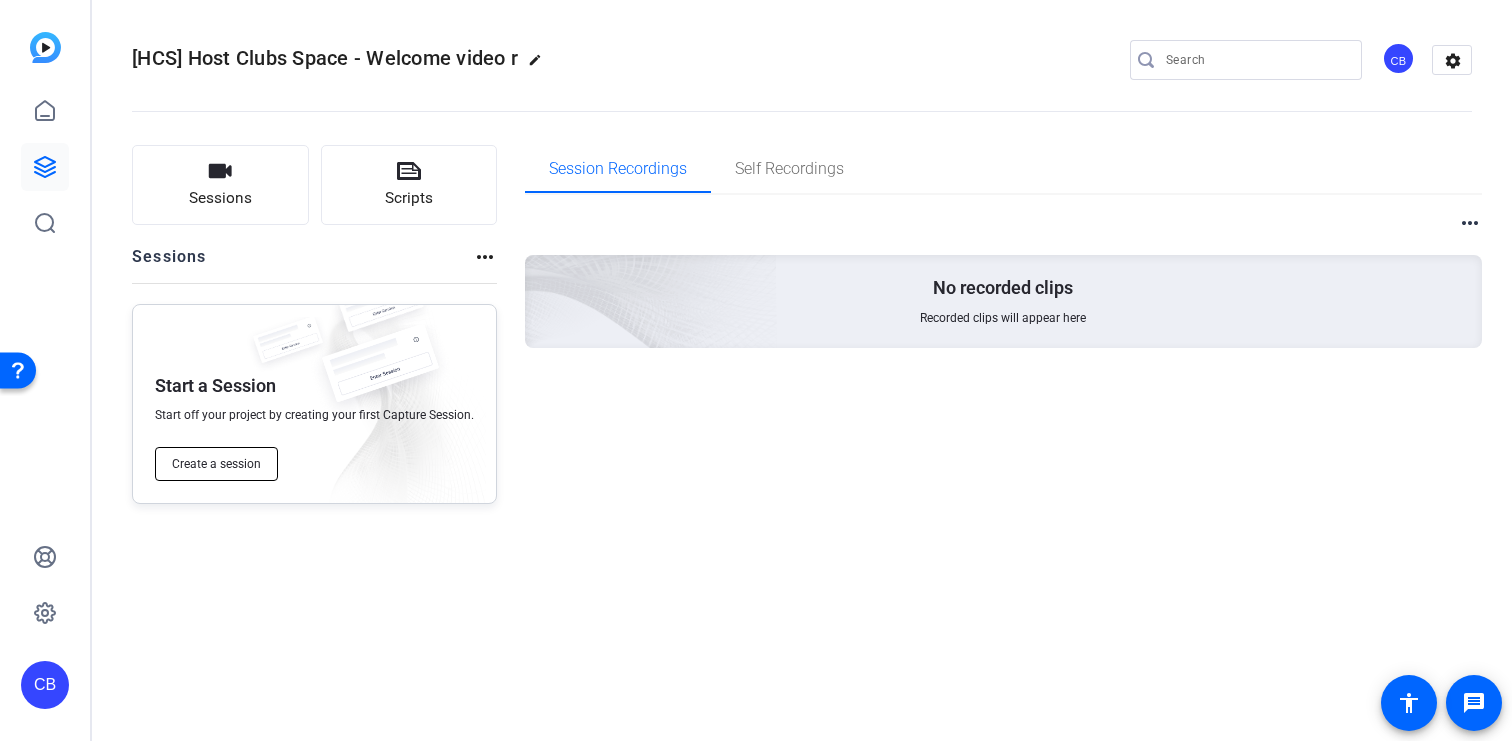 click on "Create a session" 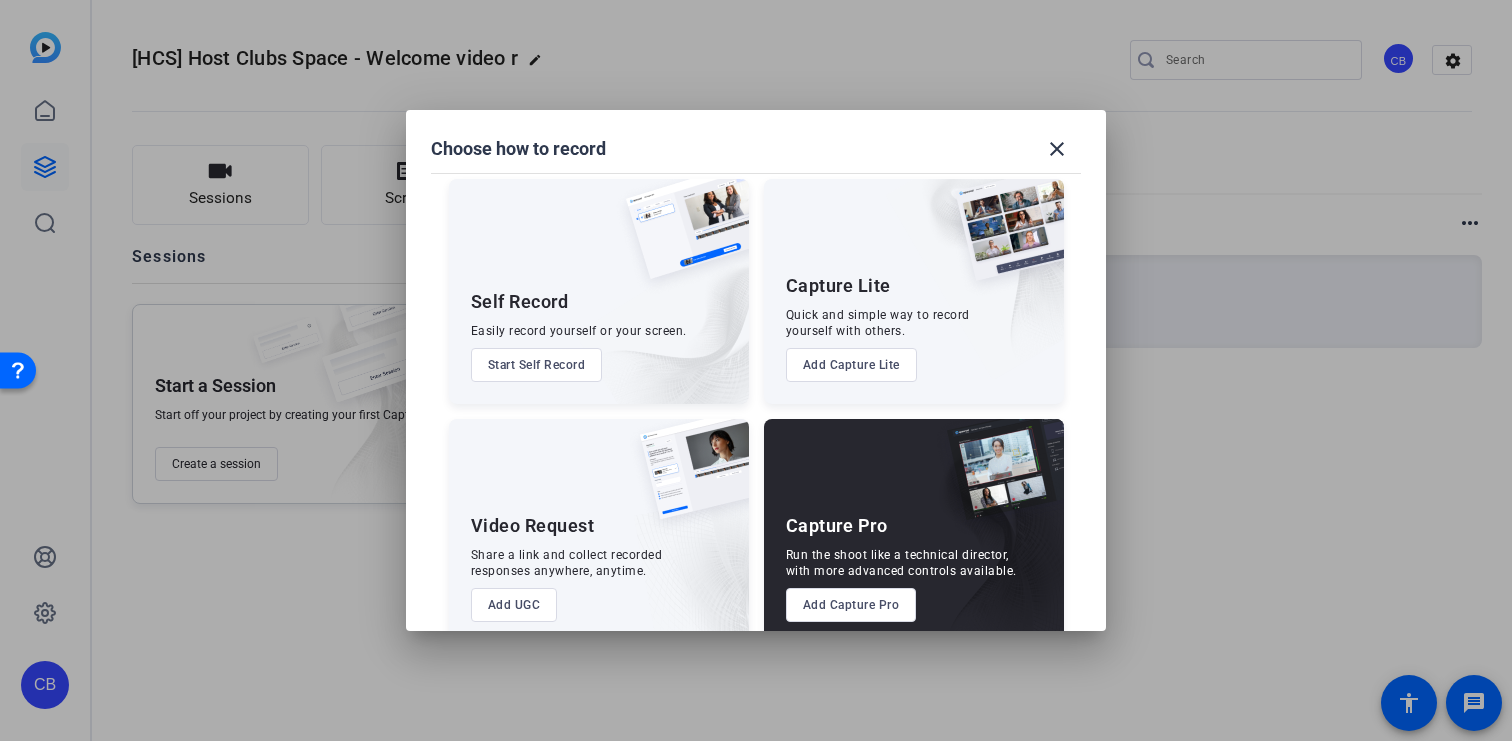 scroll, scrollTop: 43, scrollLeft: 0, axis: vertical 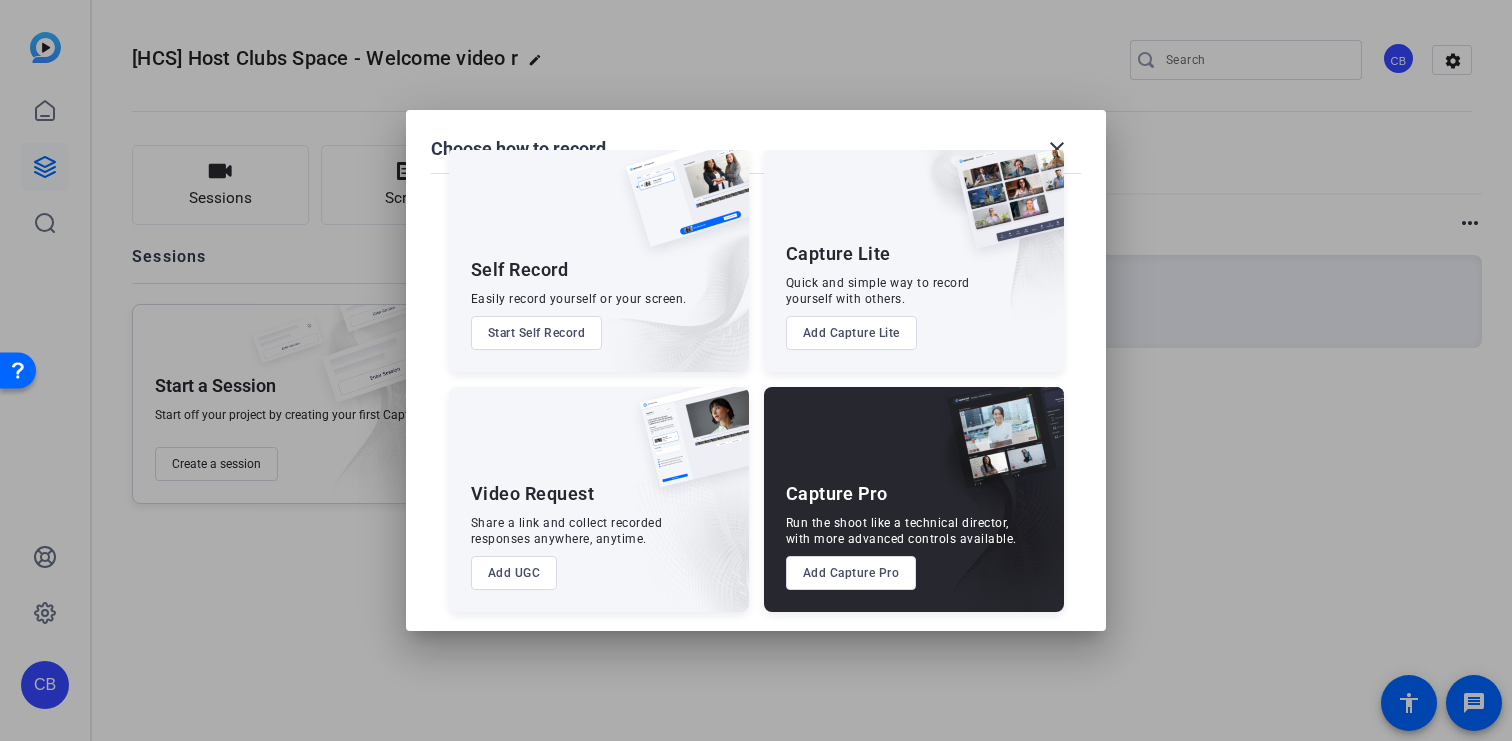 click on "Add Capture Pro" at bounding box center [851, 573] 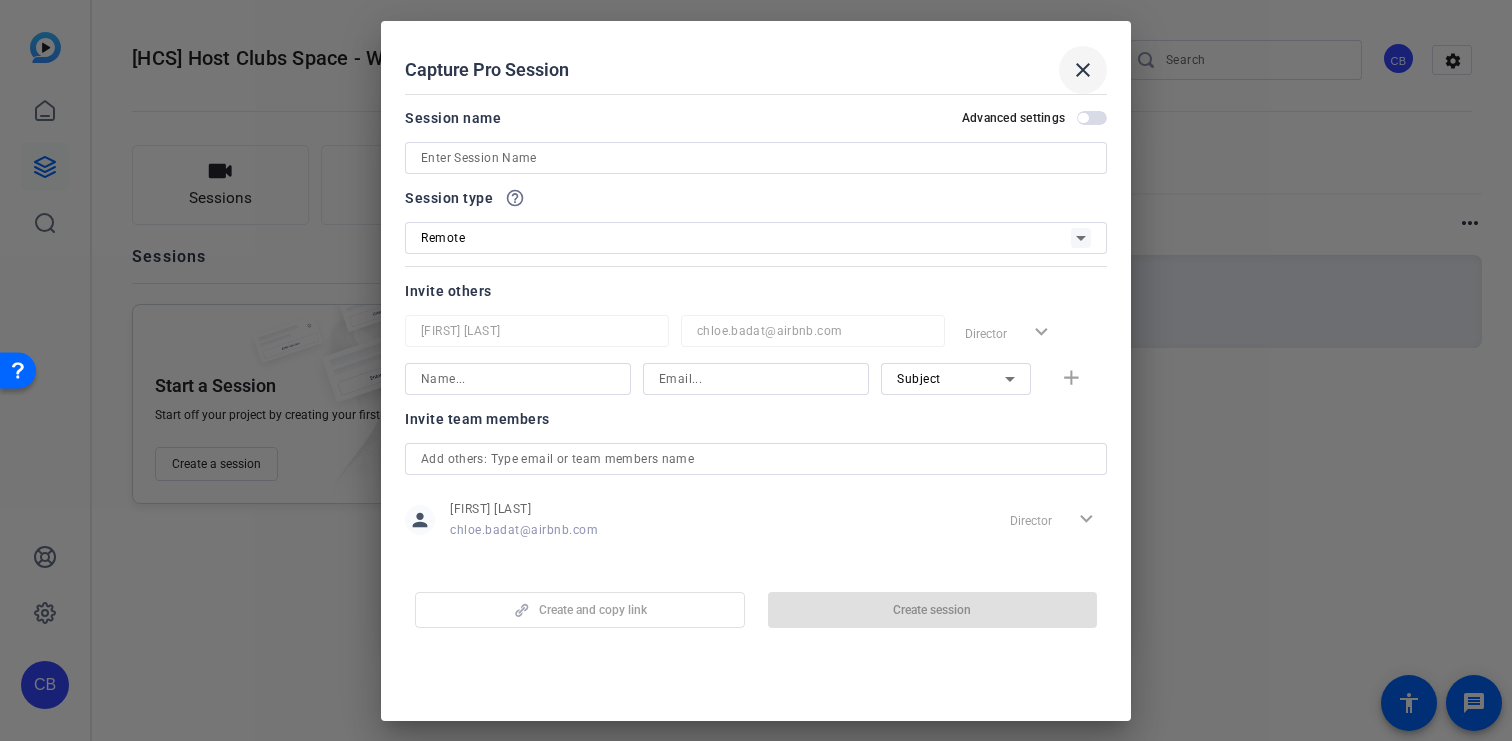 click on "close" at bounding box center [1083, 70] 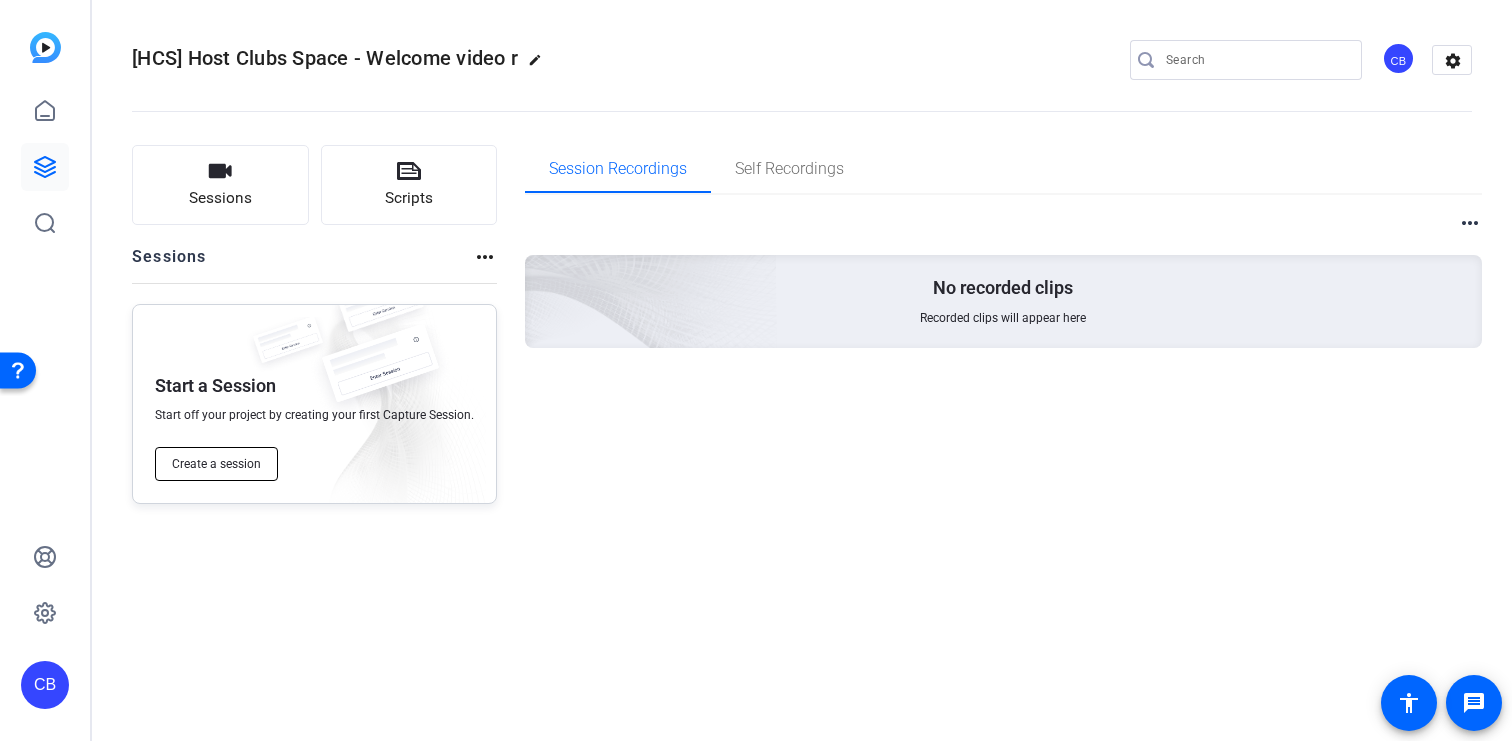 click on "Create a session" 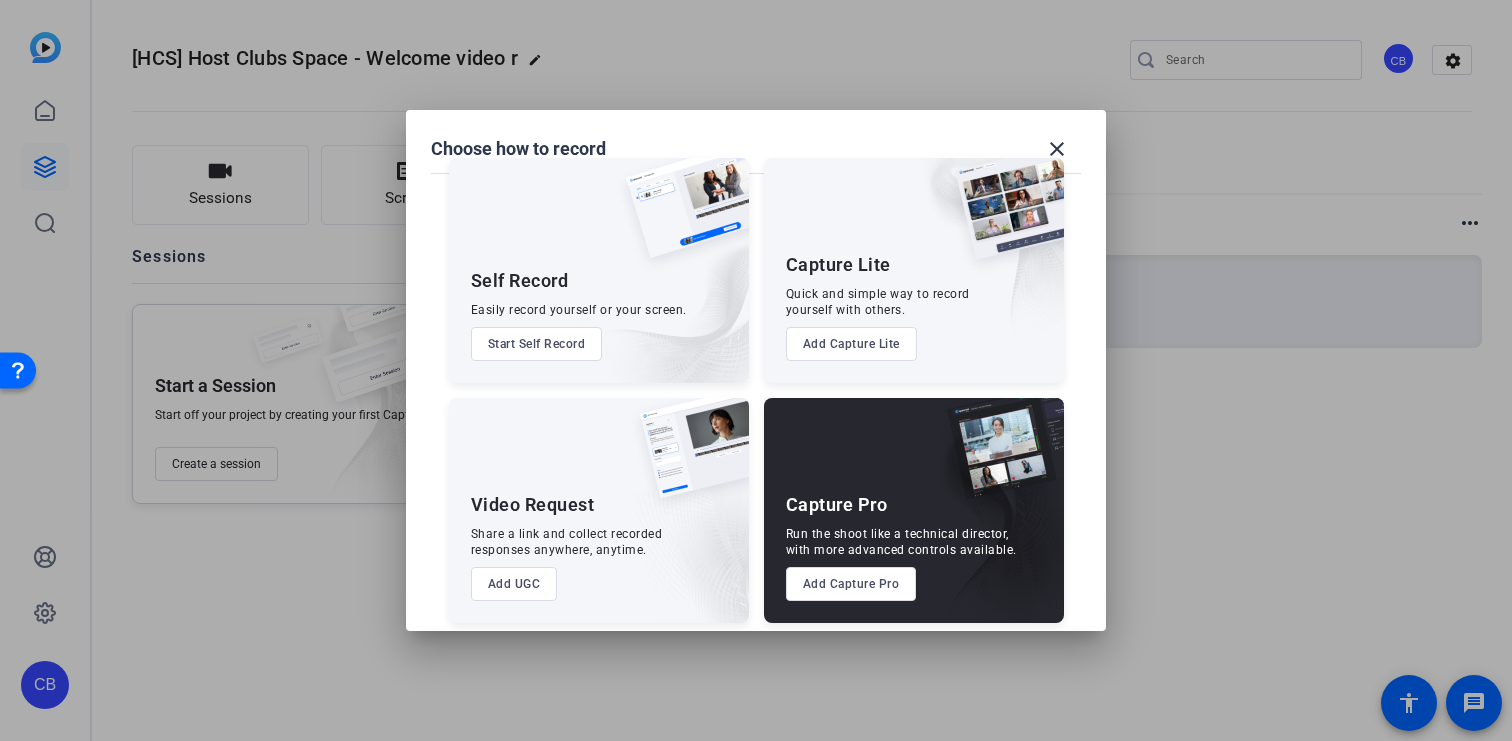 scroll, scrollTop: 43, scrollLeft: 0, axis: vertical 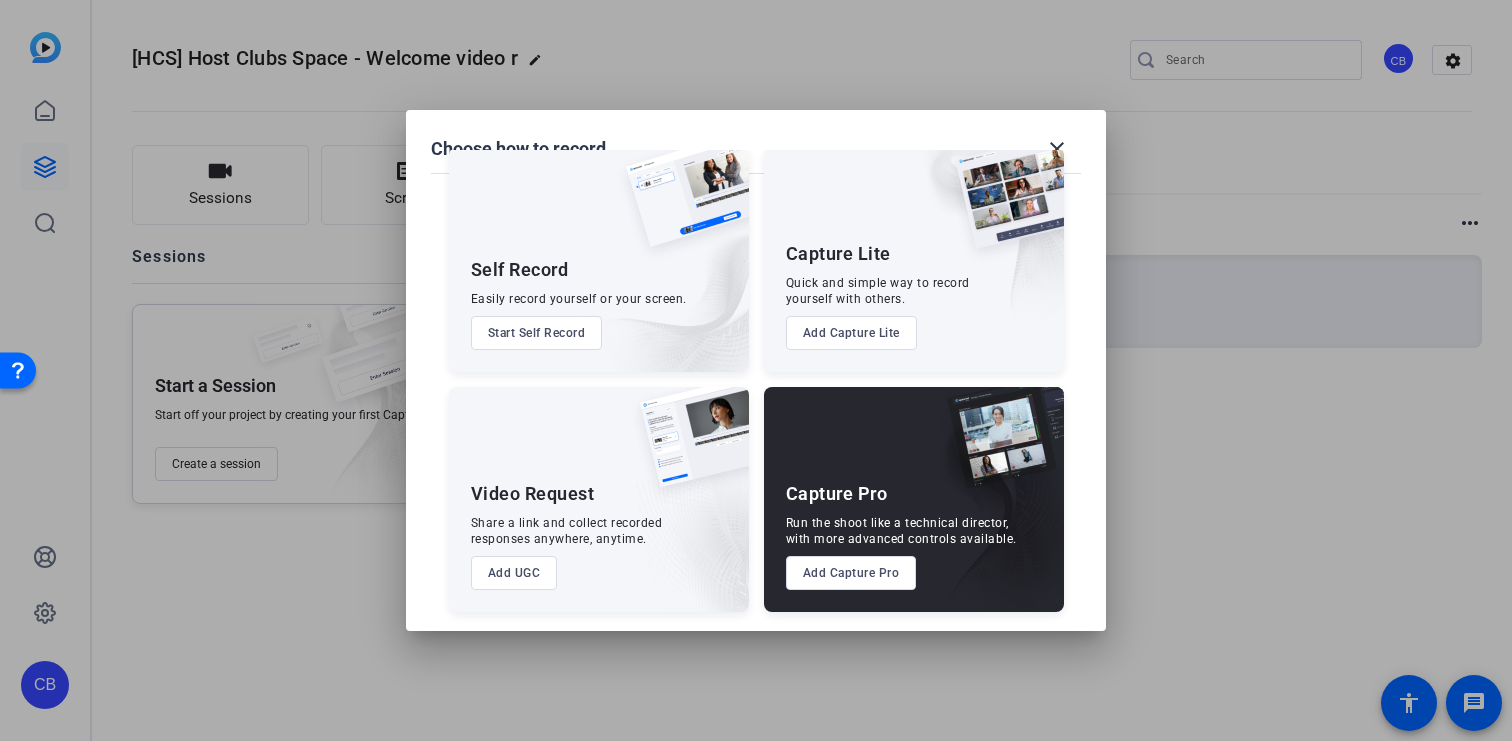 click on "Add Capture Pro" at bounding box center (851, 573) 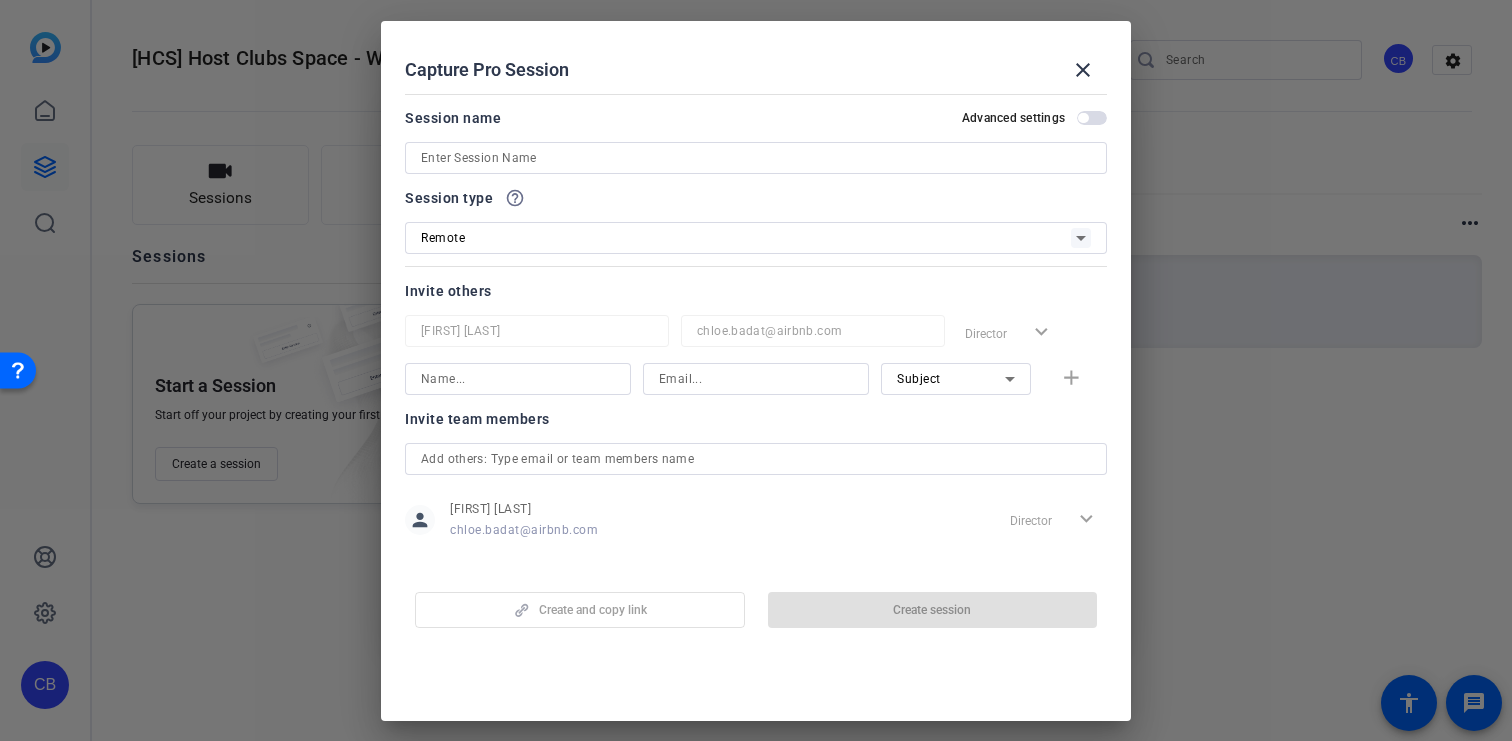 click at bounding box center (756, 158) 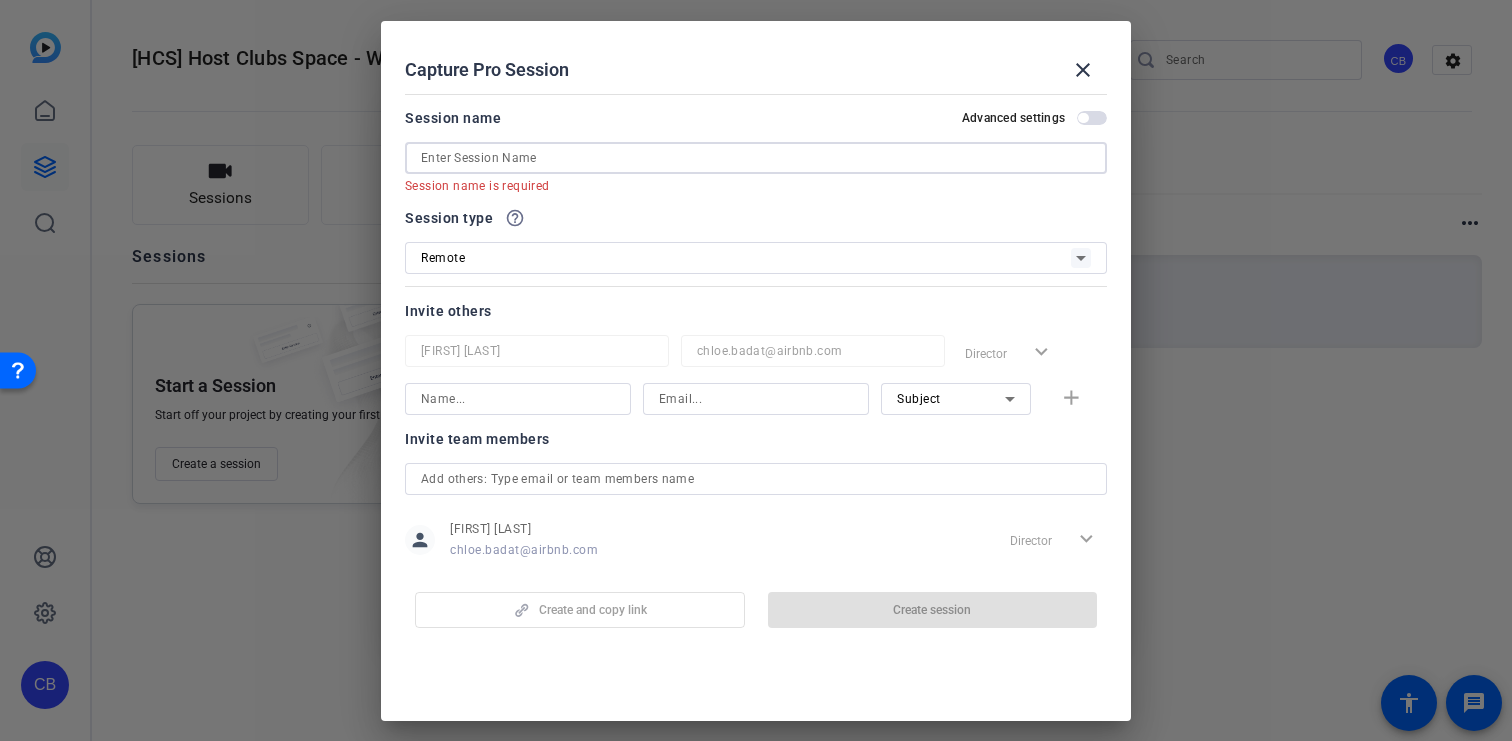 click at bounding box center (756, 158) 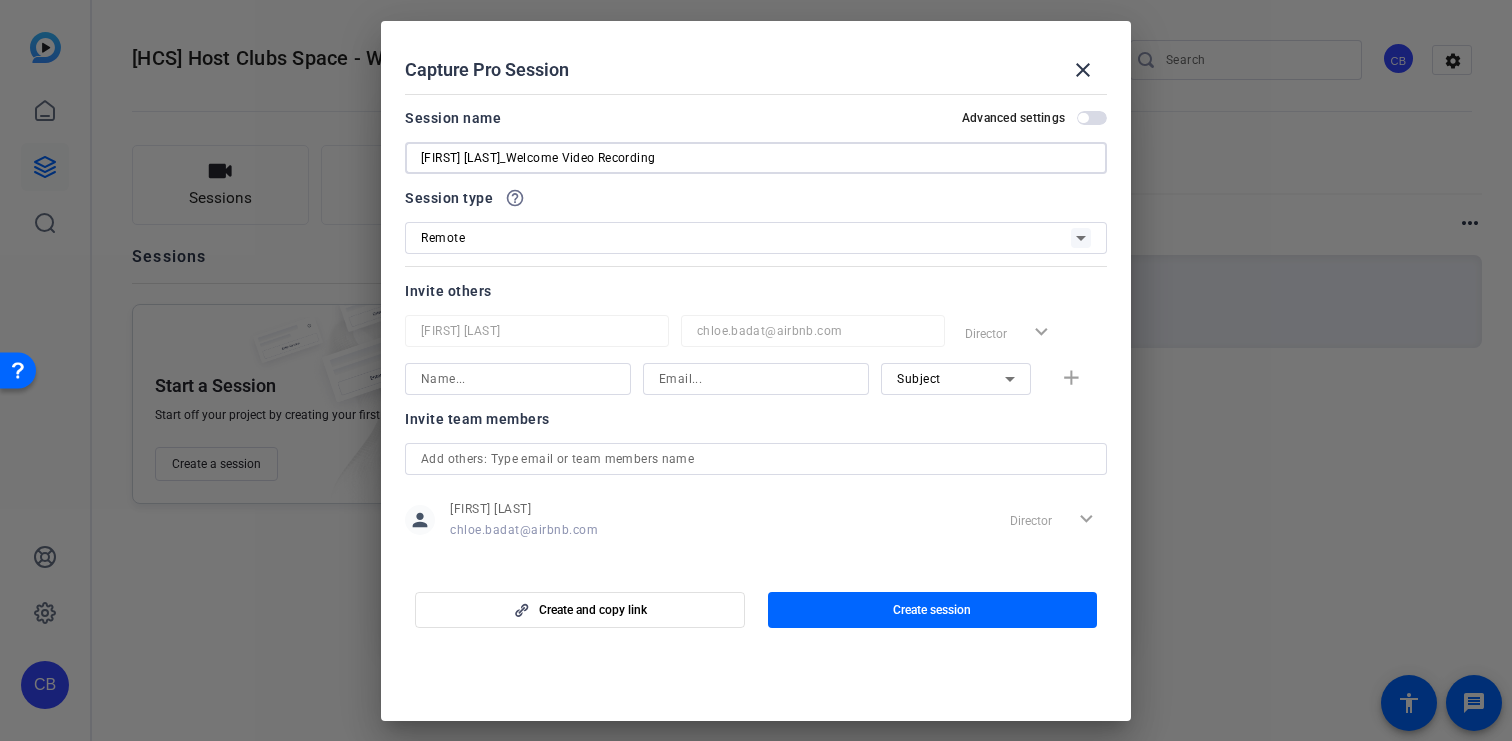 type on "[FIRST] [LAST]_Welcome Video Recording" 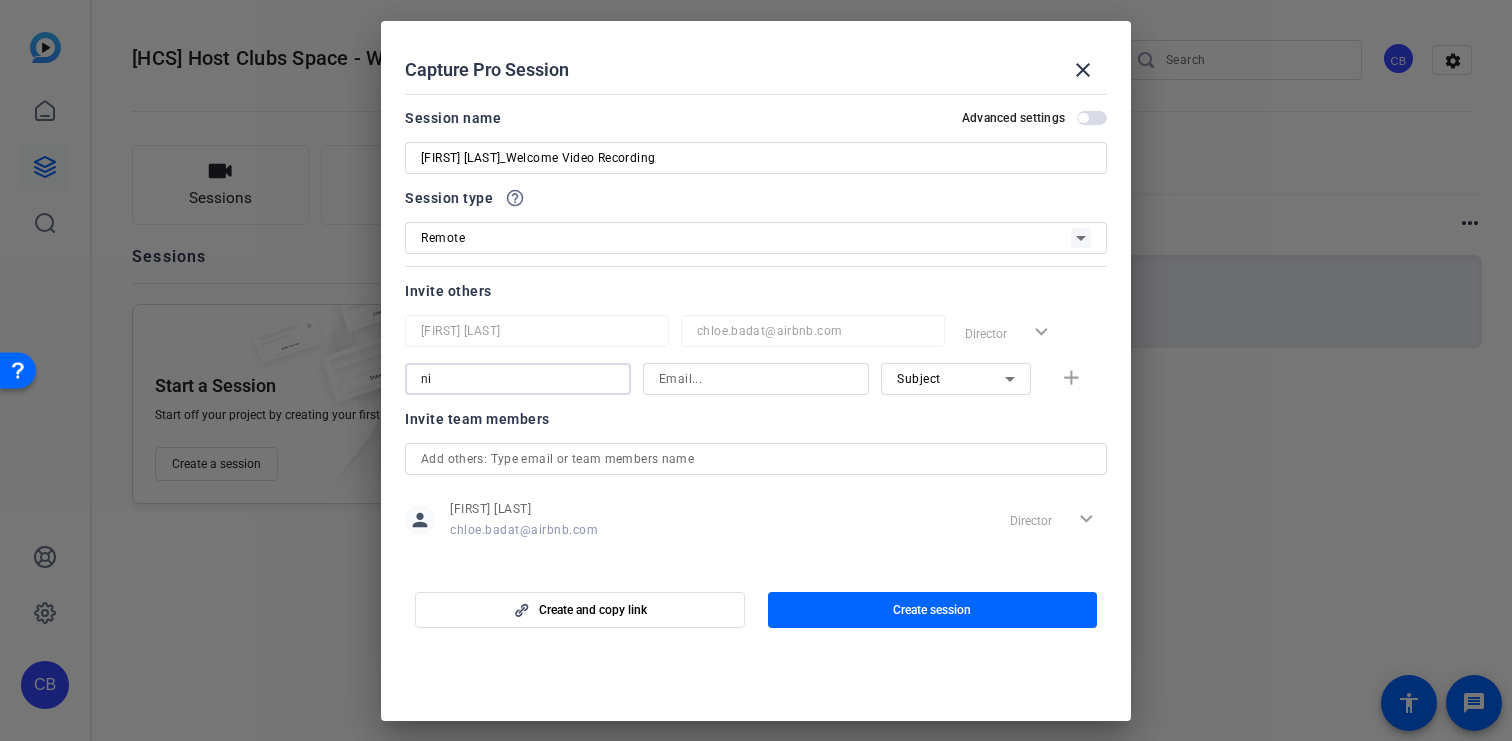 type on "n" 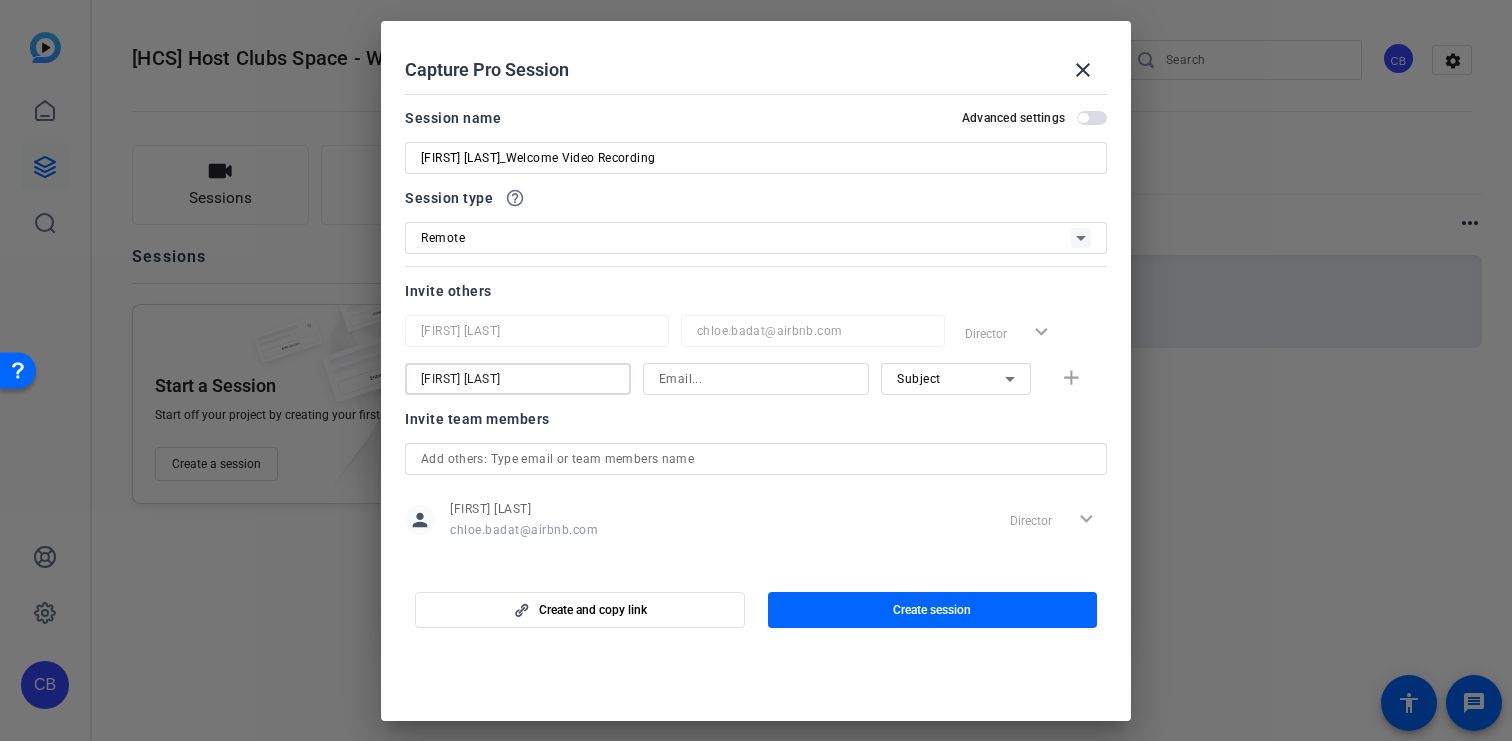 type on "Nicole Hyde" 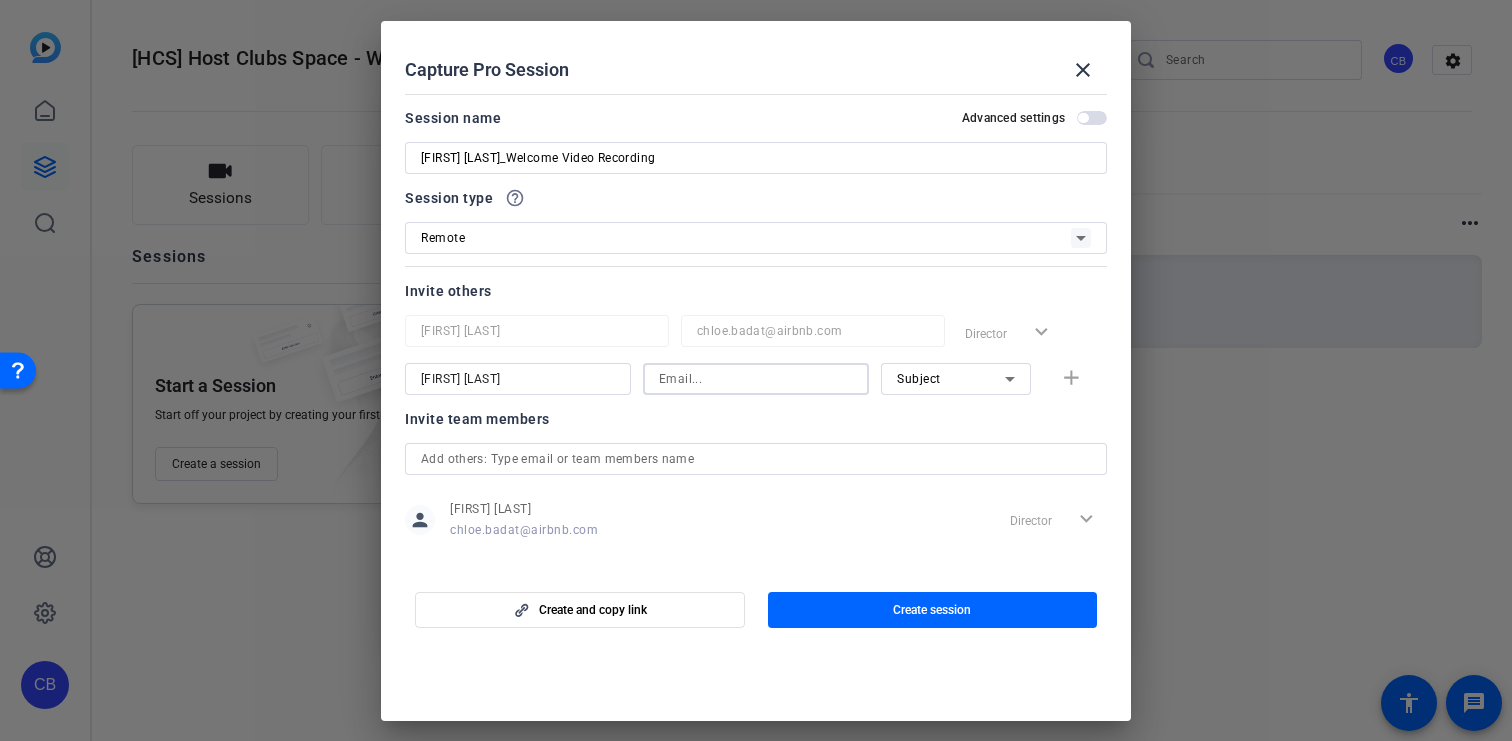 click at bounding box center [756, 379] 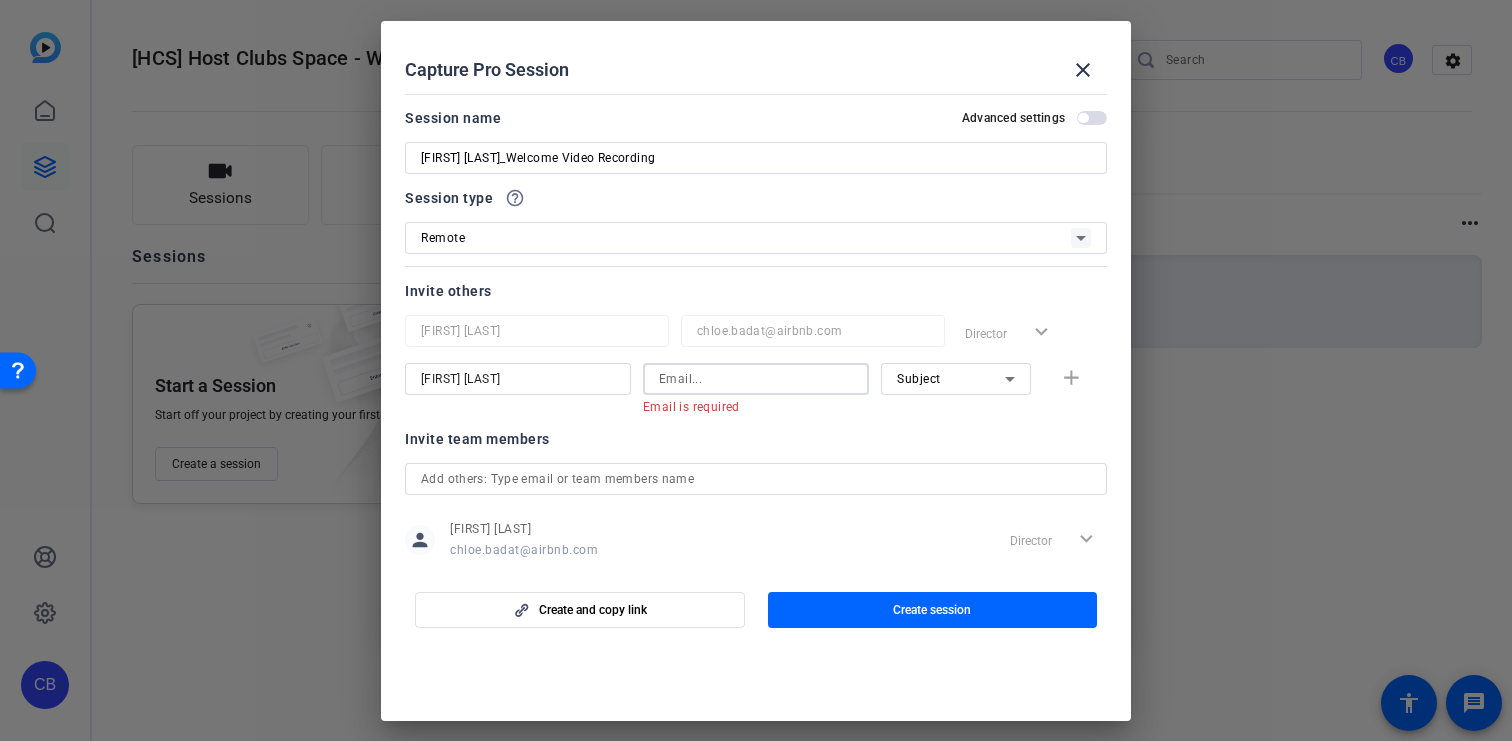 paste on "niki.hyde@airbnb.com" 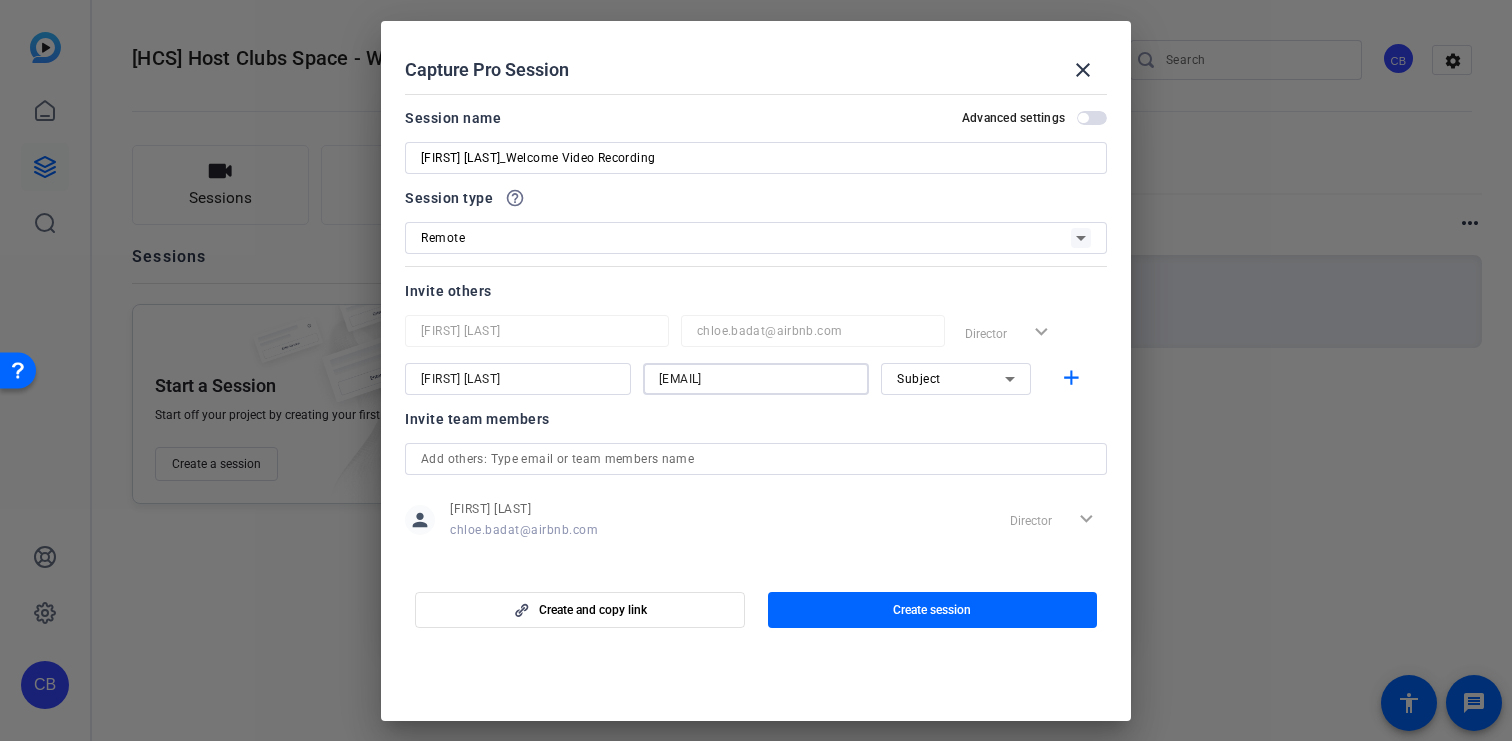 type on "niki.hyde@airbnb.com" 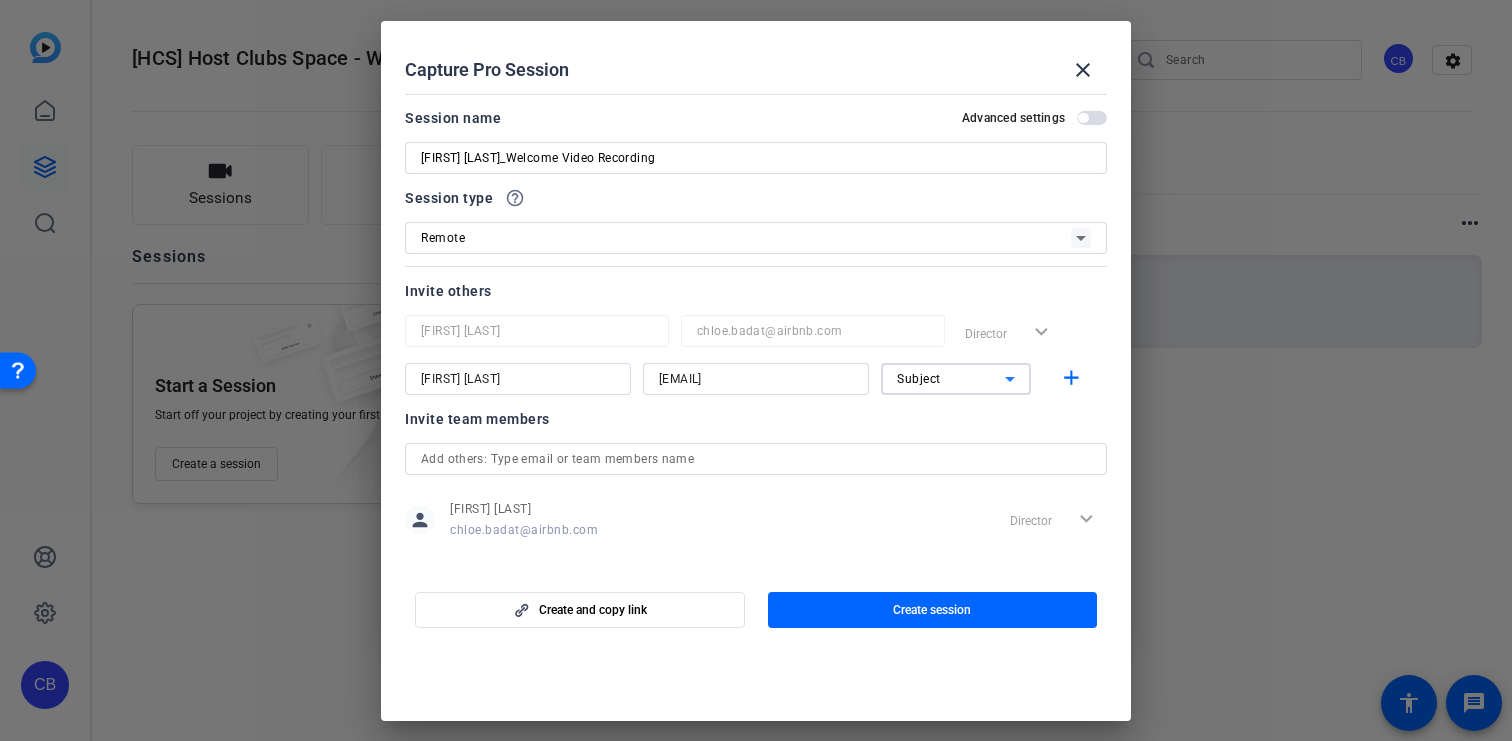 click on "Subject" at bounding box center (919, 379) 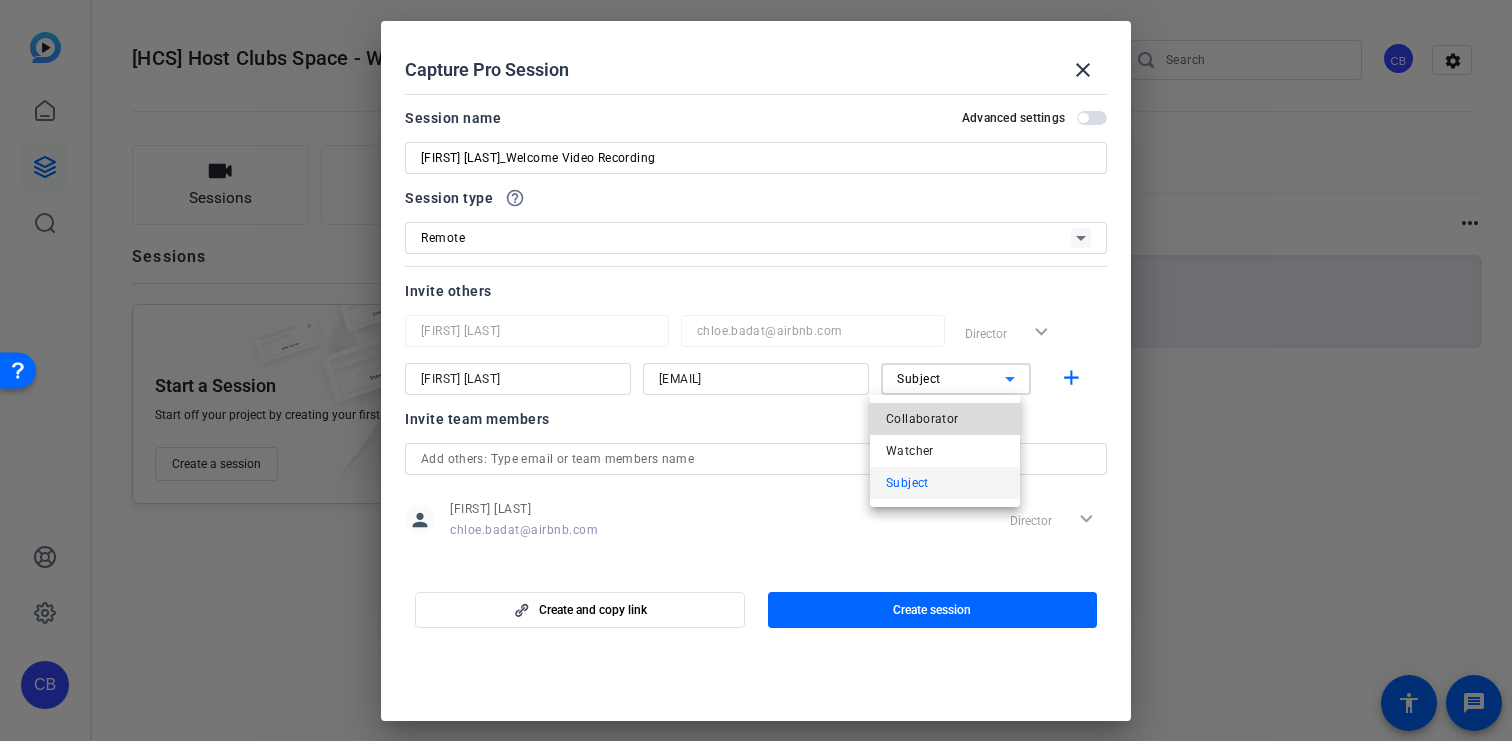 click on "Collaborator" at bounding box center (922, 419) 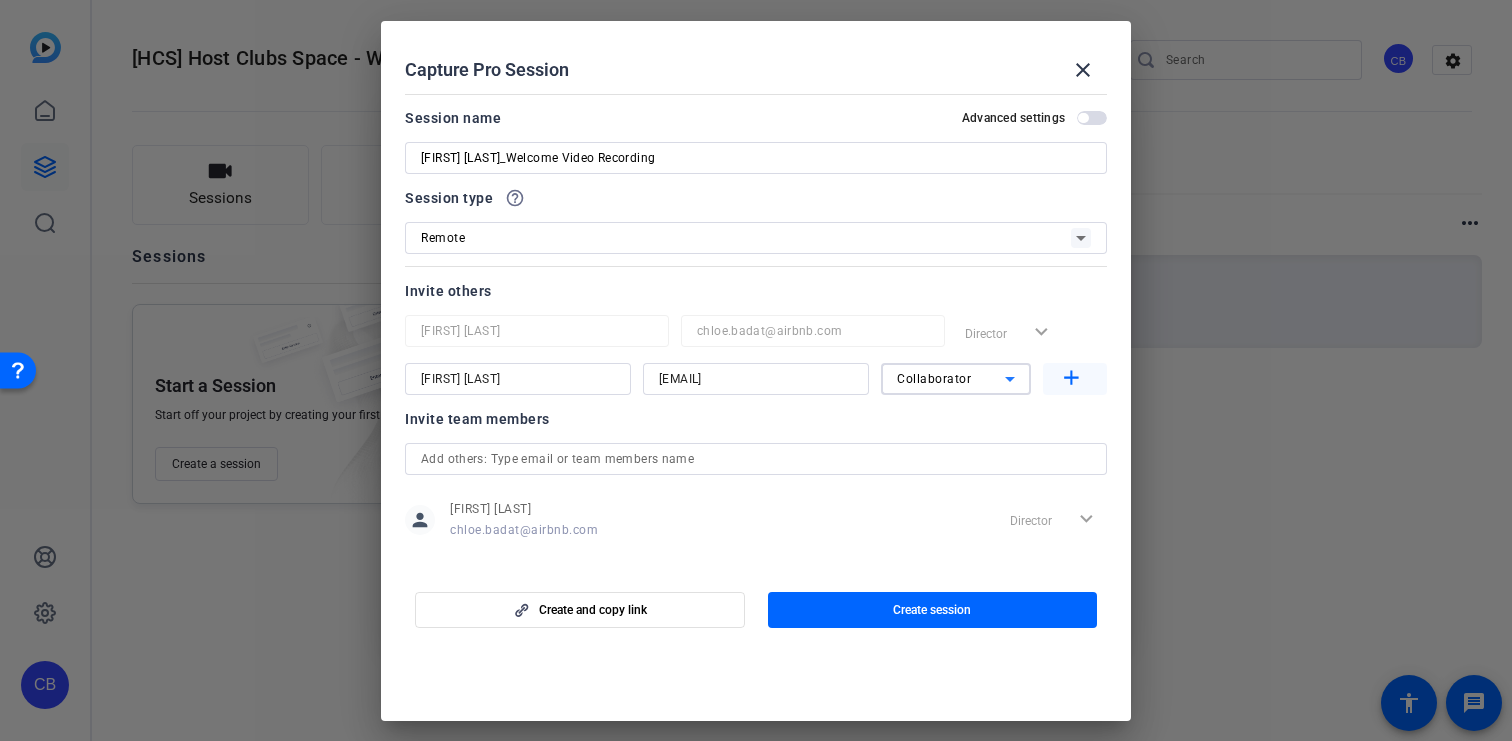 click on "add" 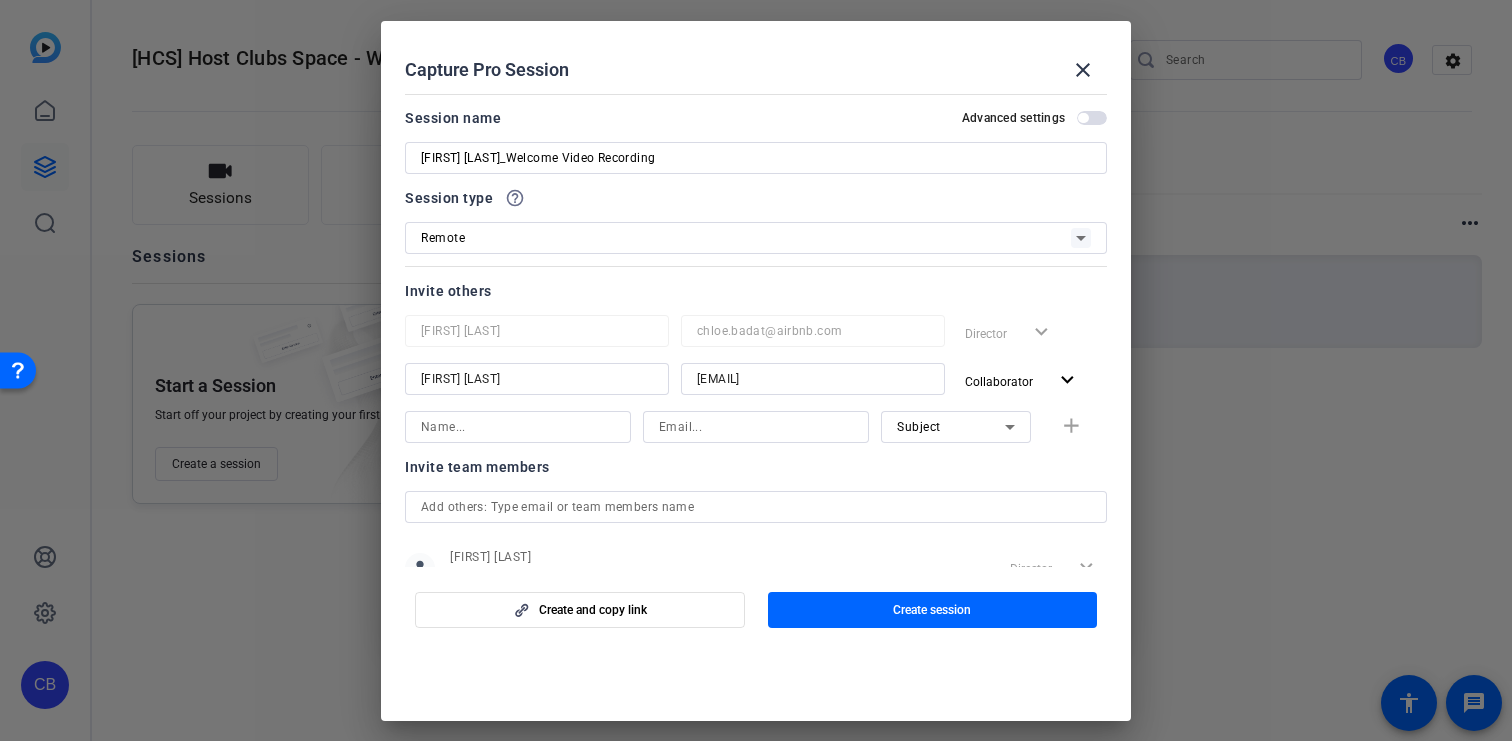 click at bounding box center [518, 427] 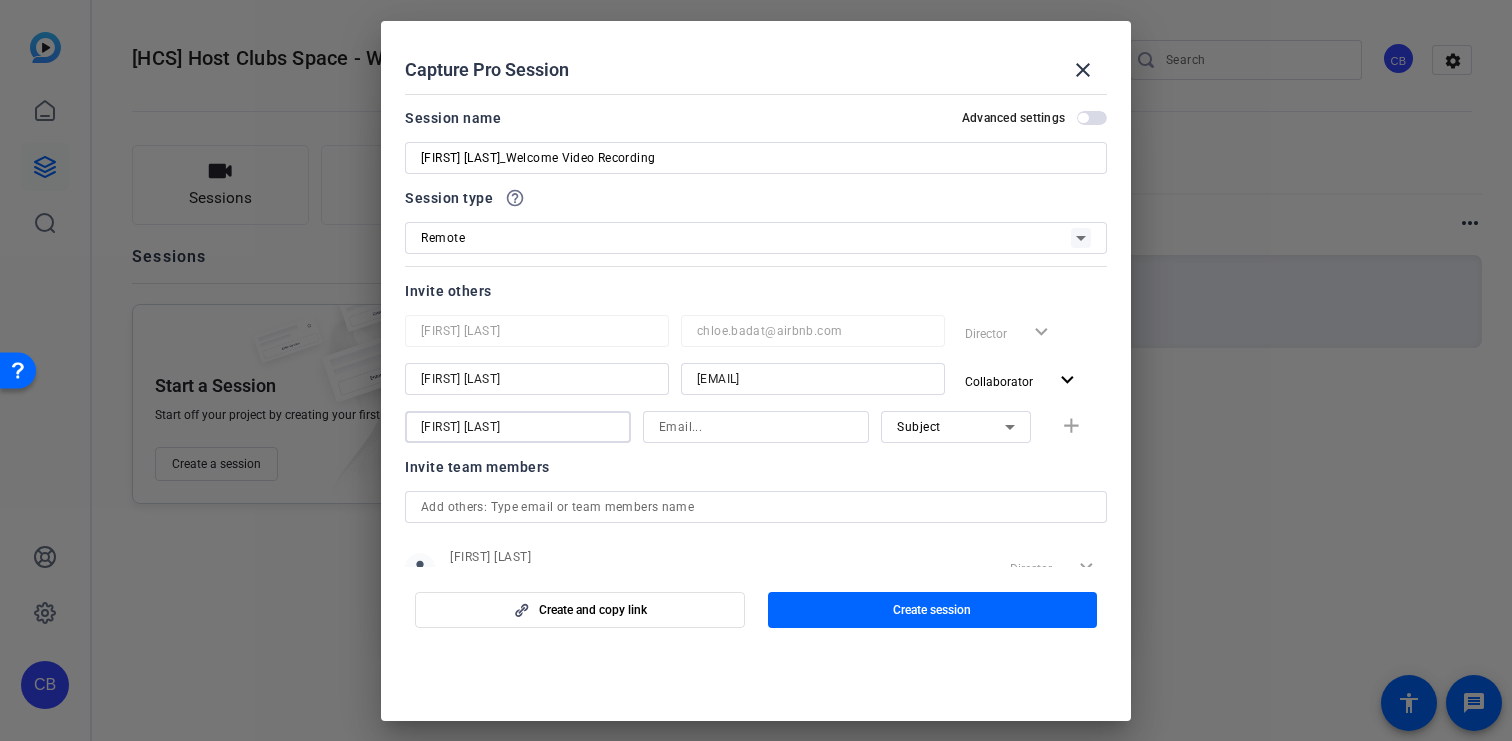 type on "Steph Layton" 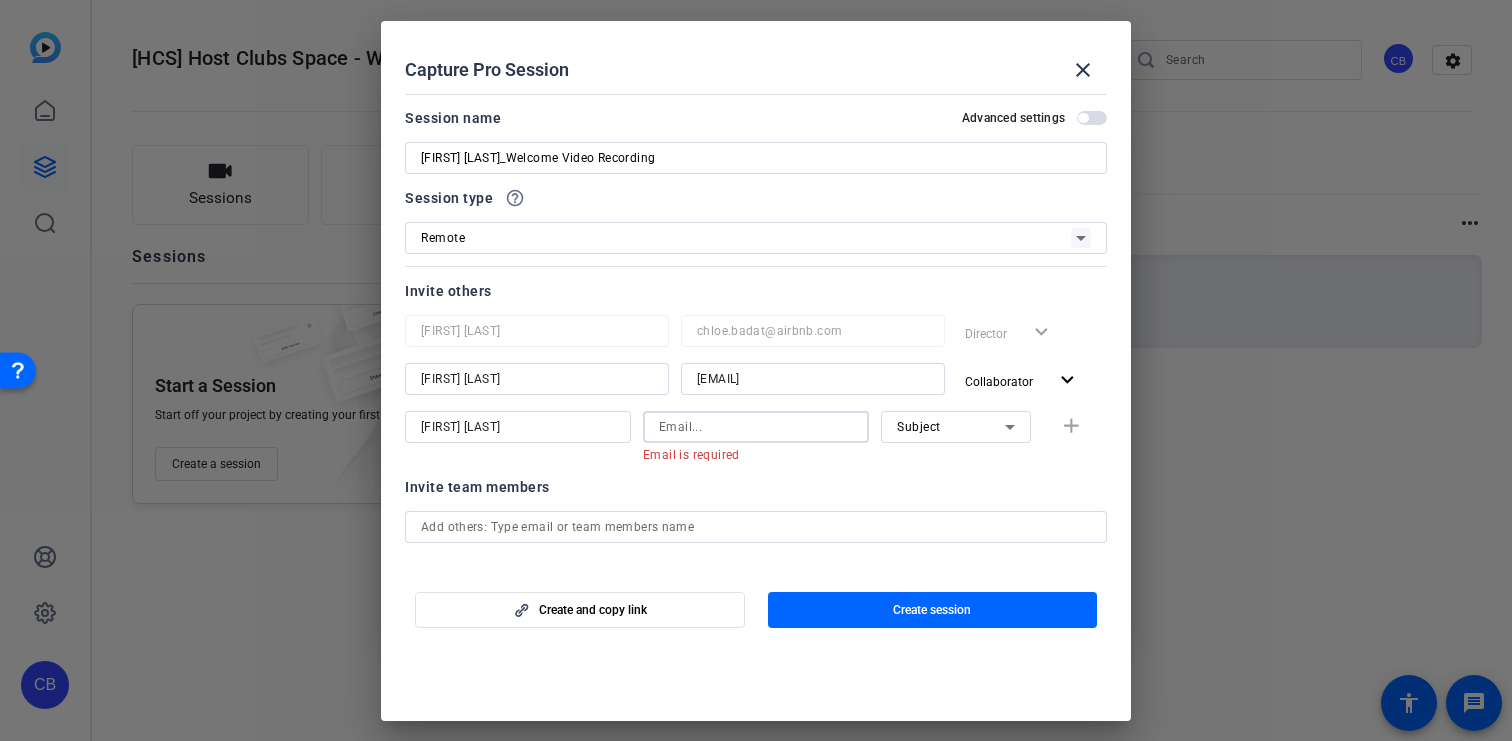 paste on "stephanie.layton@ext.airbnb.com" 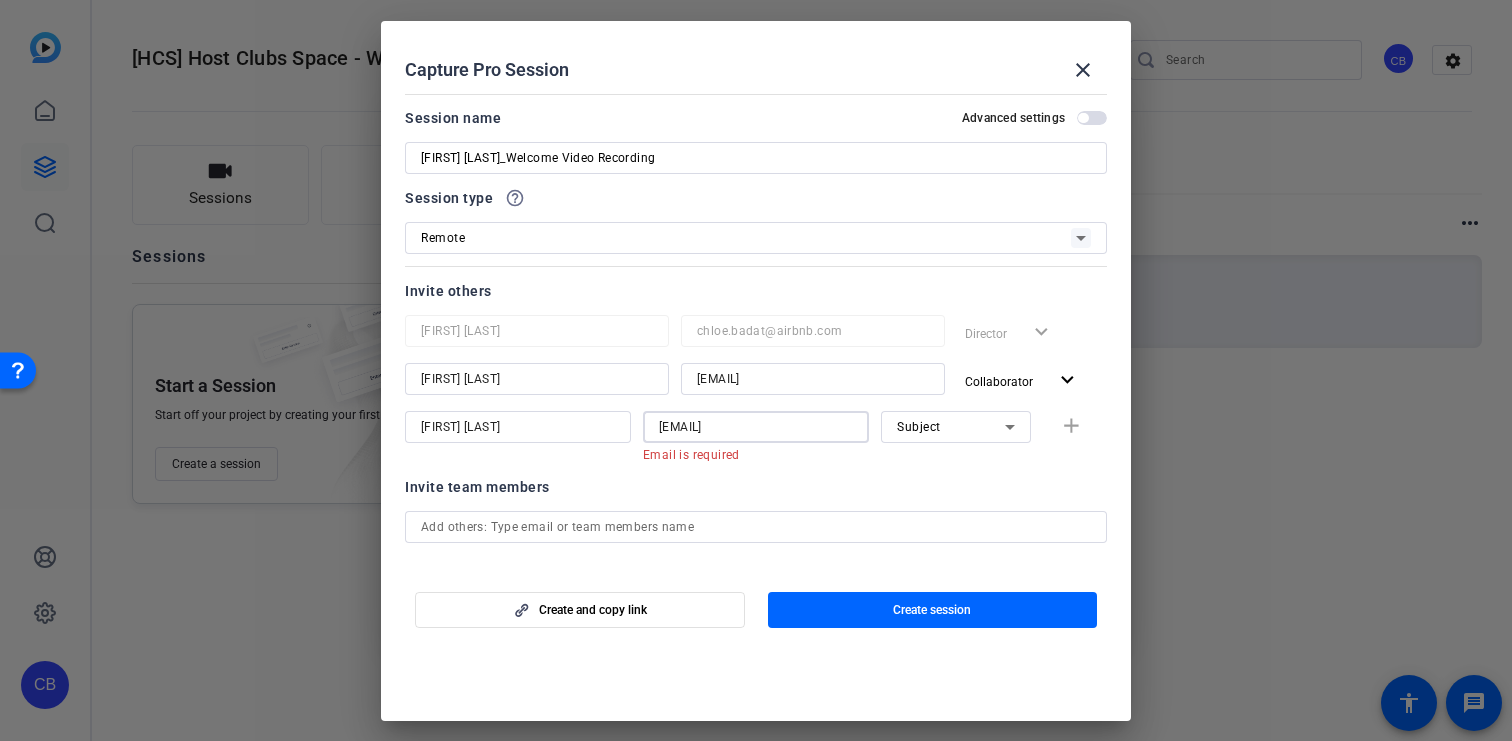 scroll, scrollTop: 0, scrollLeft: 1, axis: horizontal 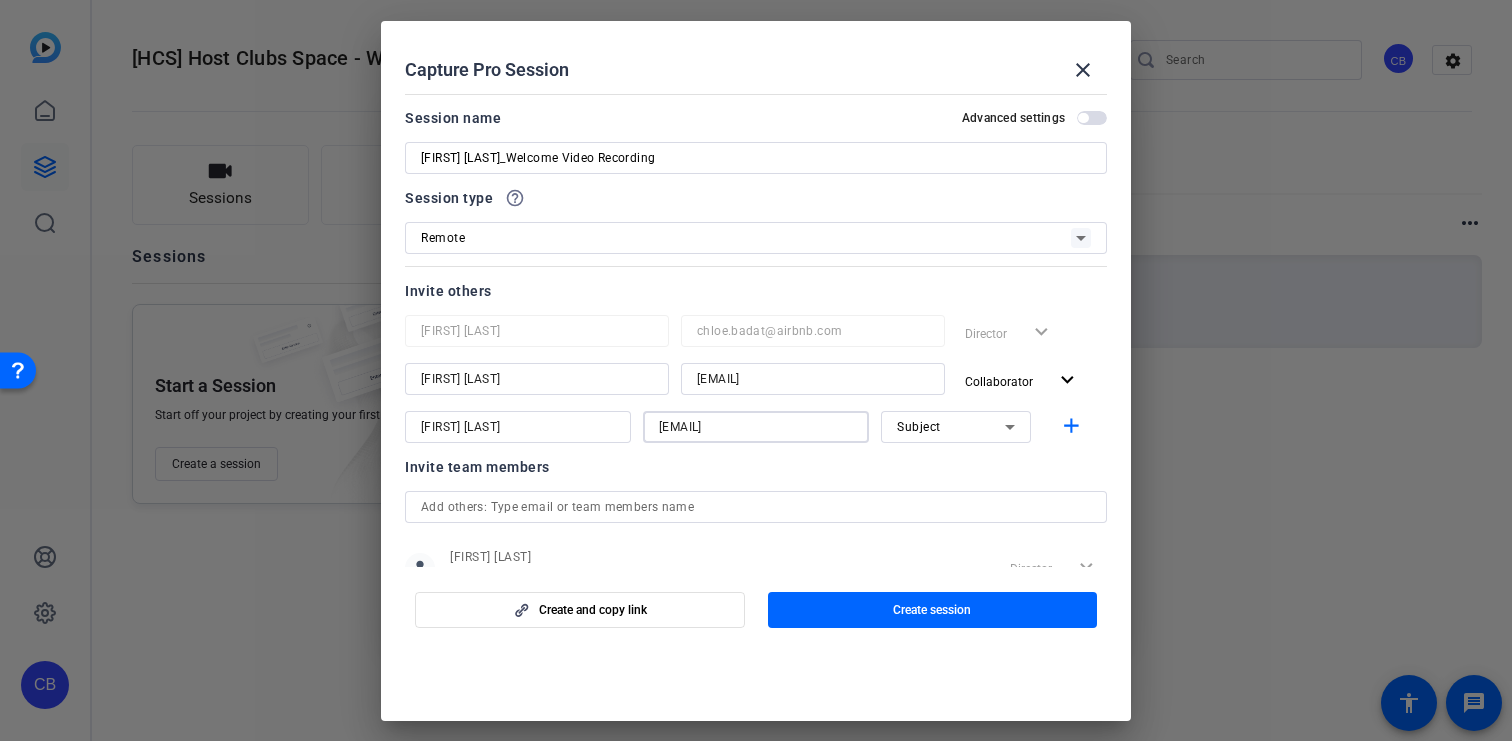 type on "stephanie.layton@ext.airbnb.com" 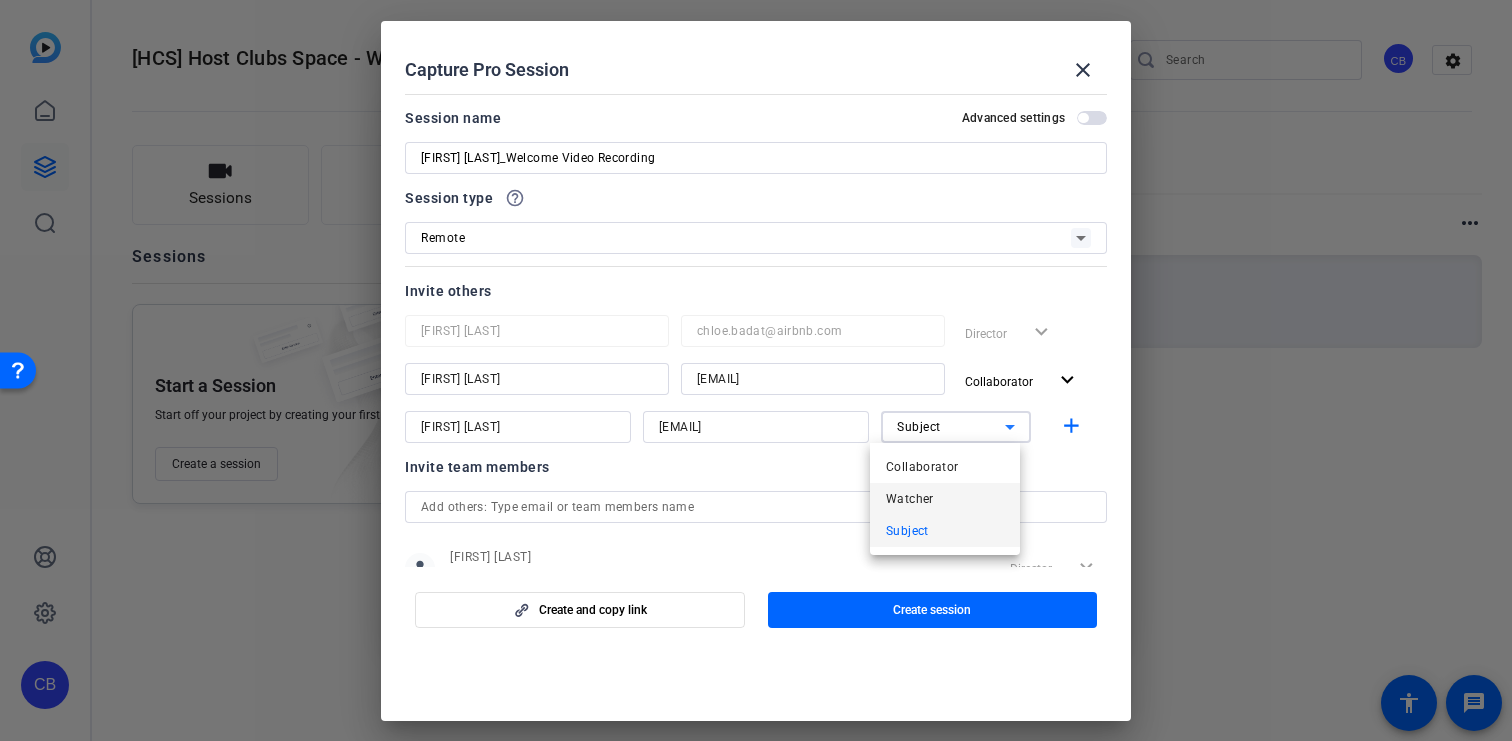 click on "Watcher" at bounding box center (910, 499) 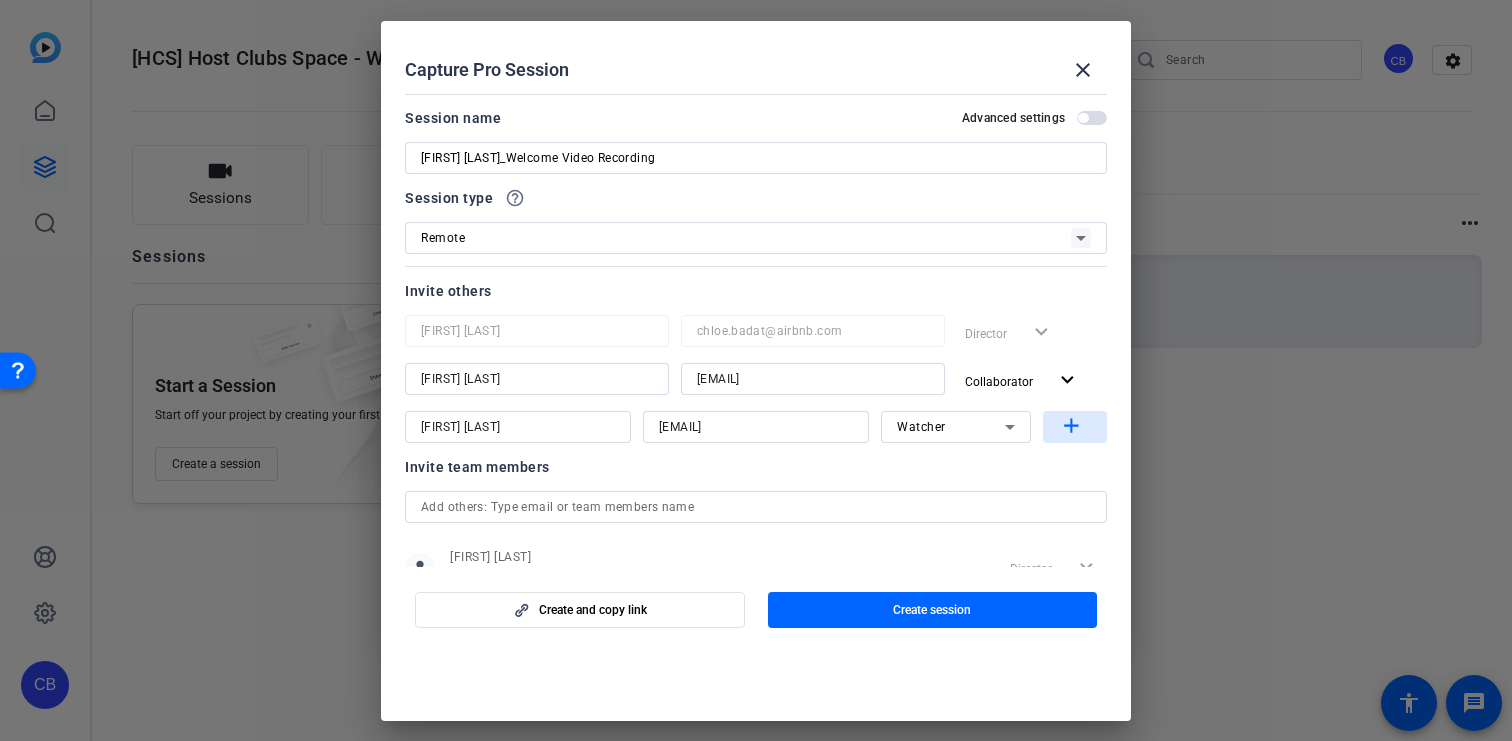 click on "add" 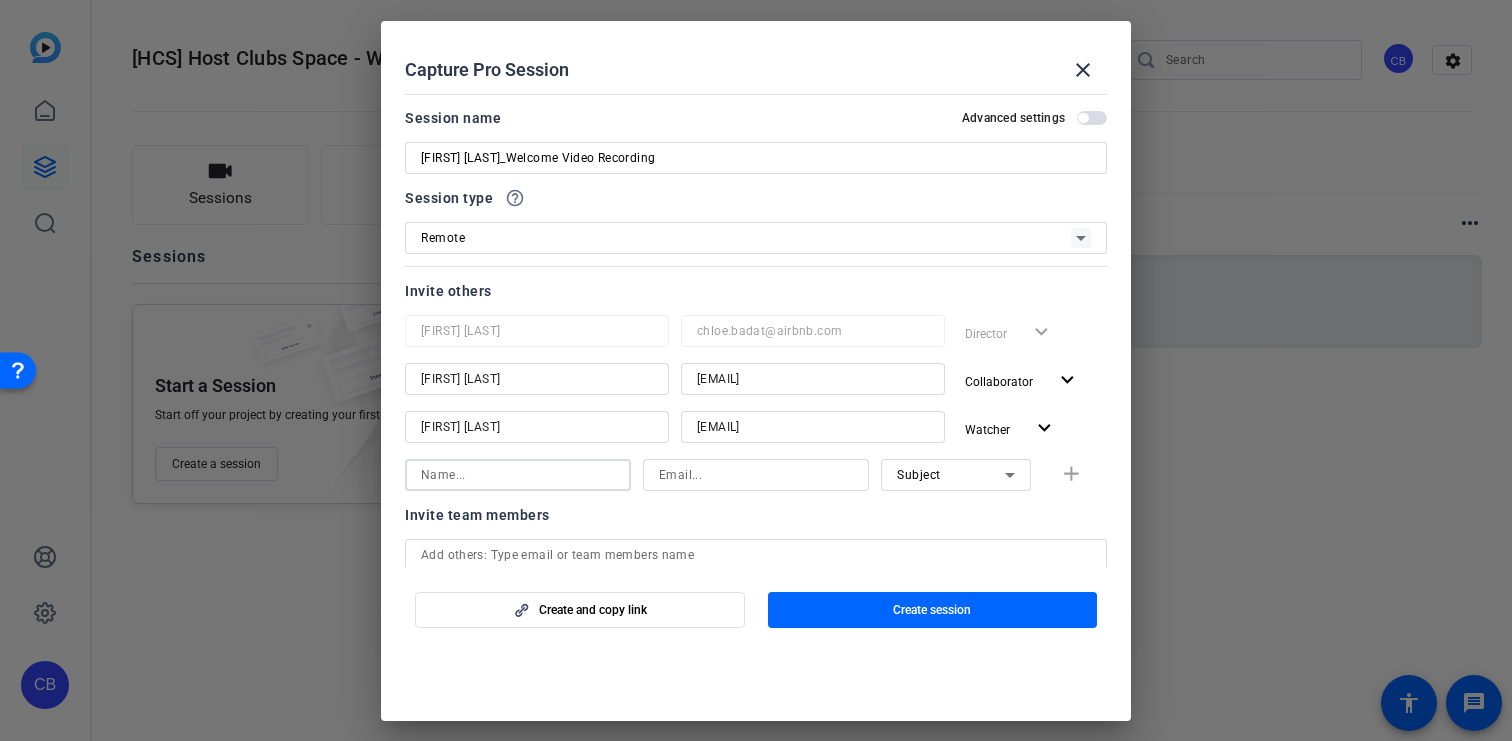 click at bounding box center [518, 475] 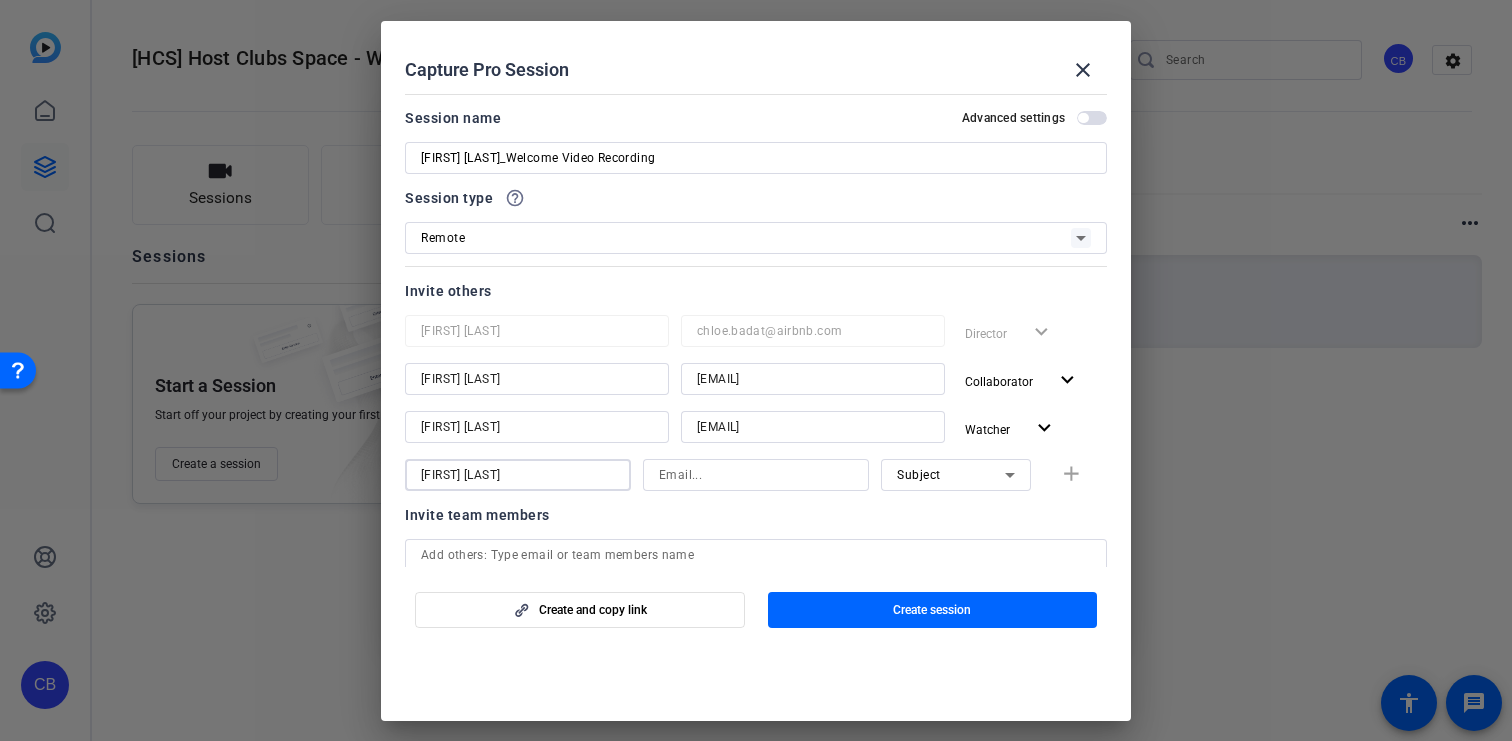 type on "Anna Wu" 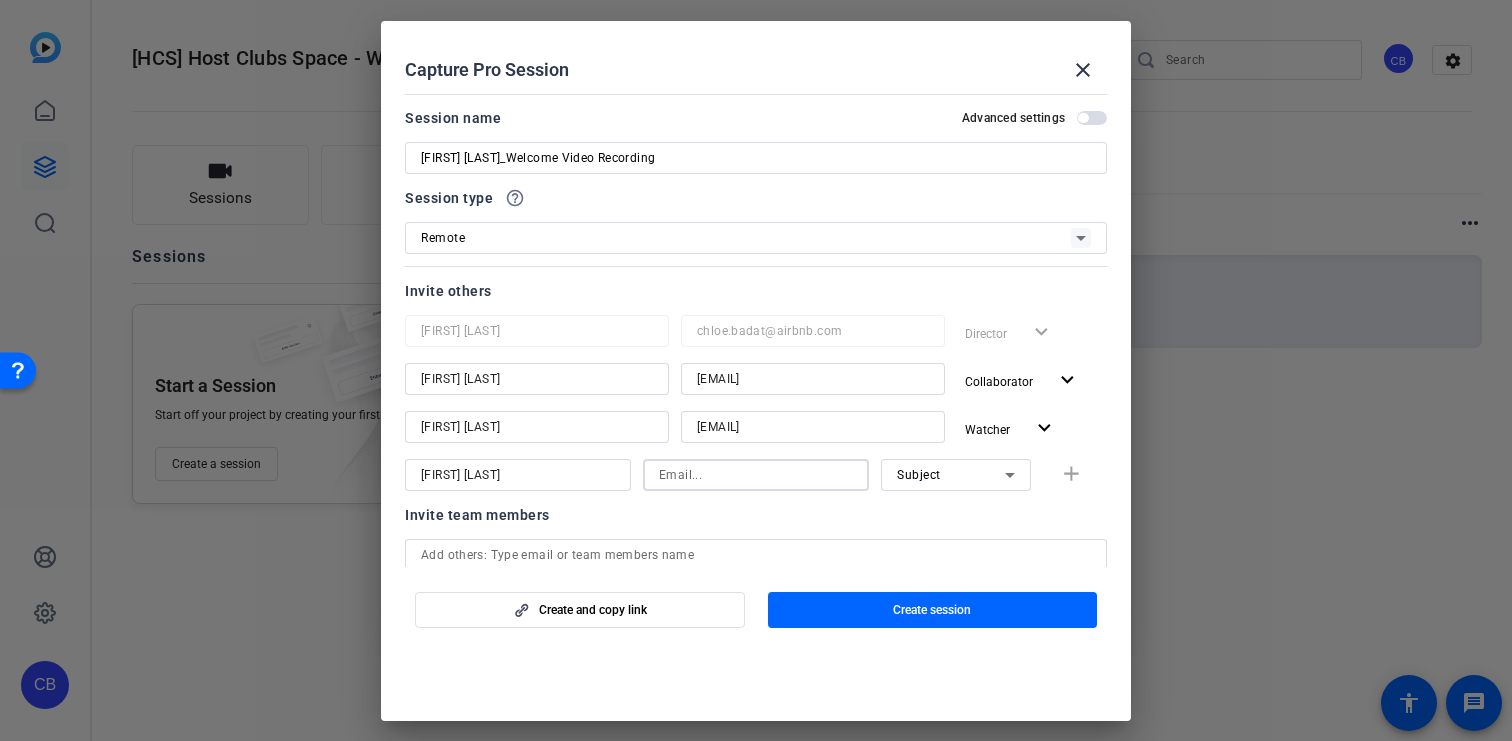click at bounding box center (756, 475) 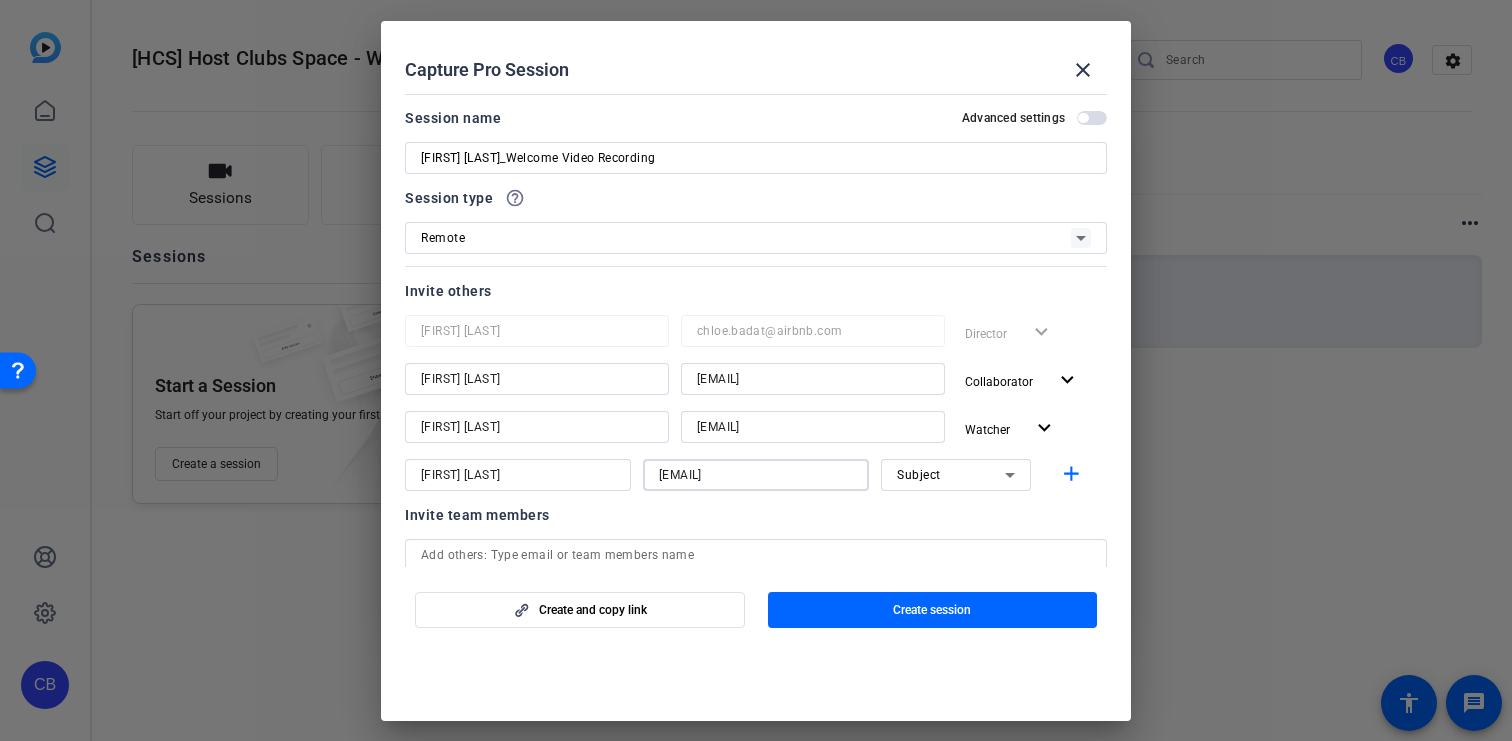 type on "anna.wu@airbnb.com" 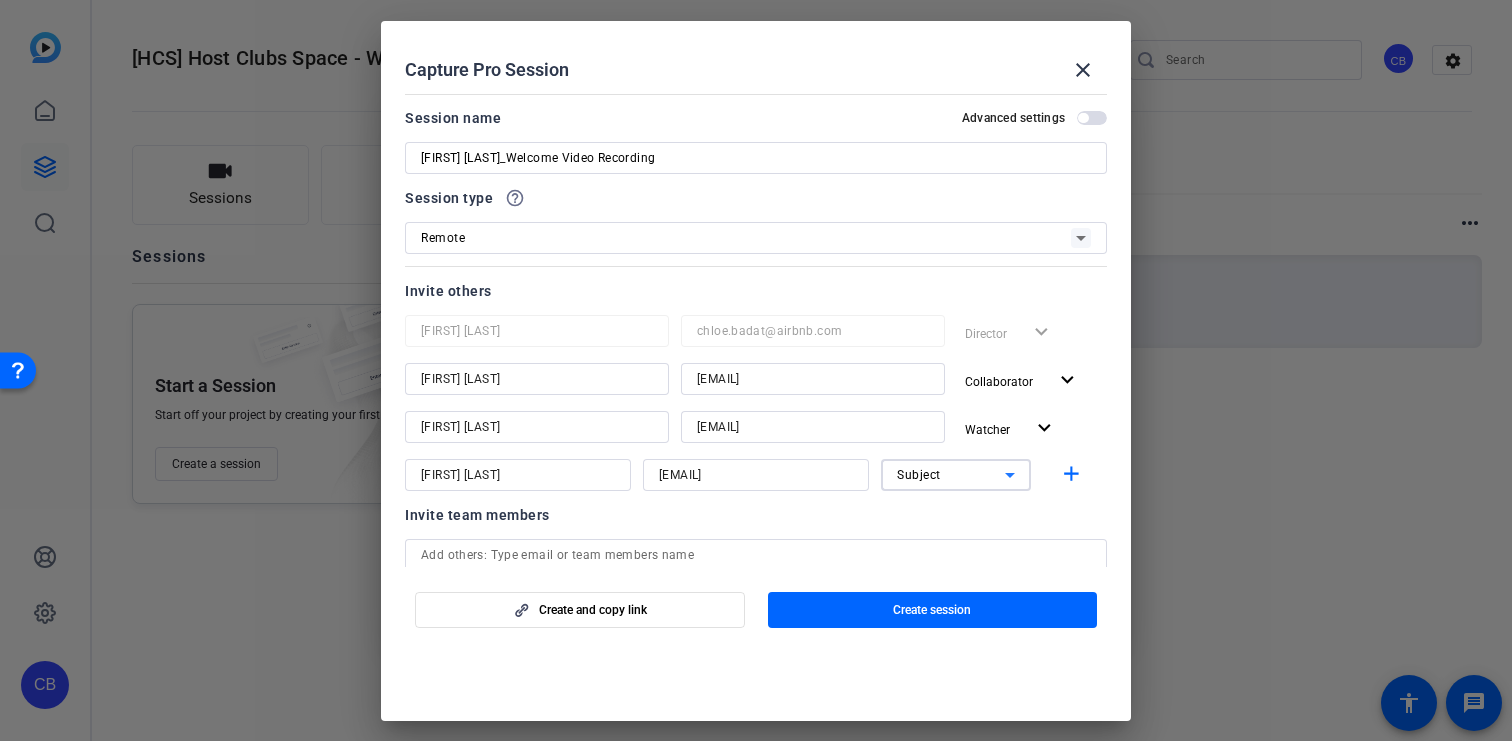 click on "Subject" at bounding box center [919, 475] 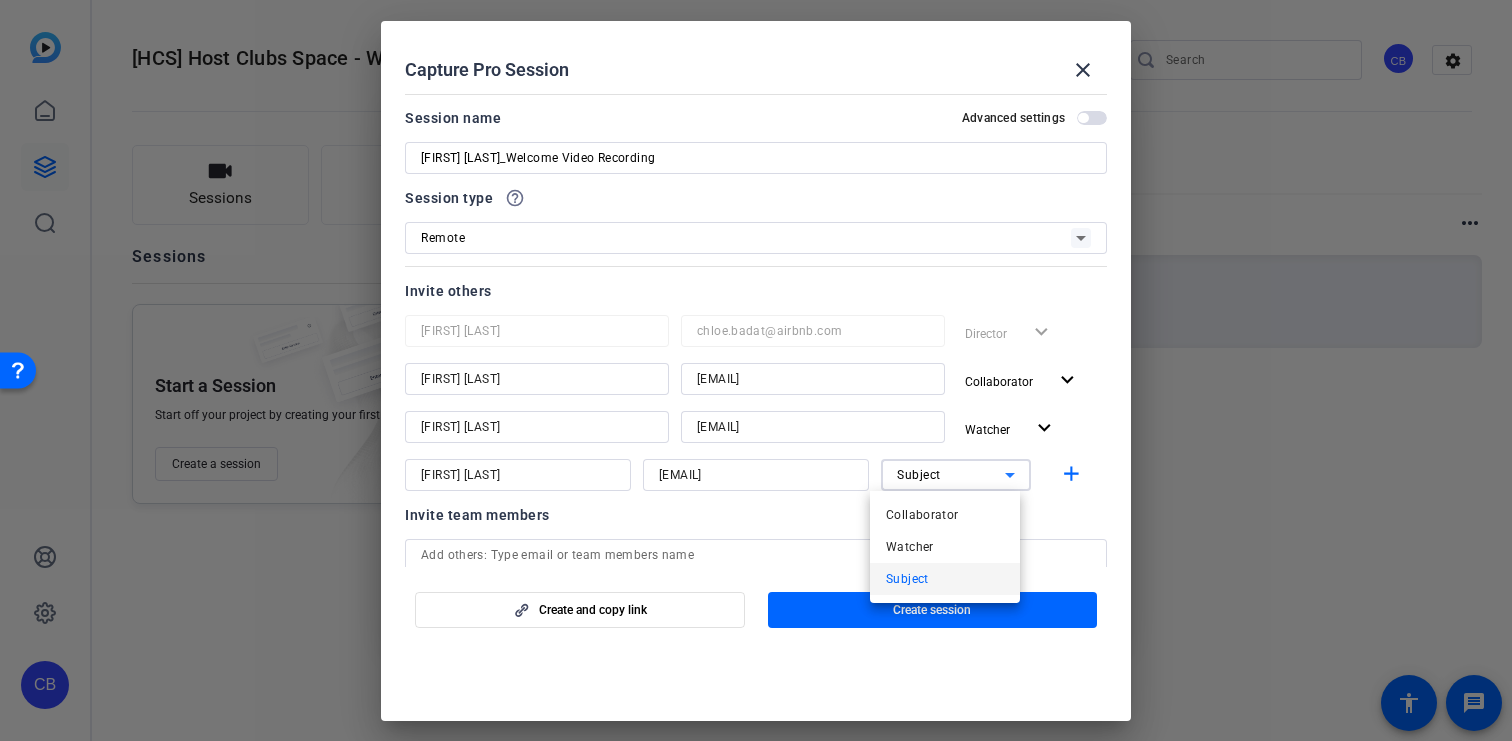 click on "Subject" at bounding box center (945, 579) 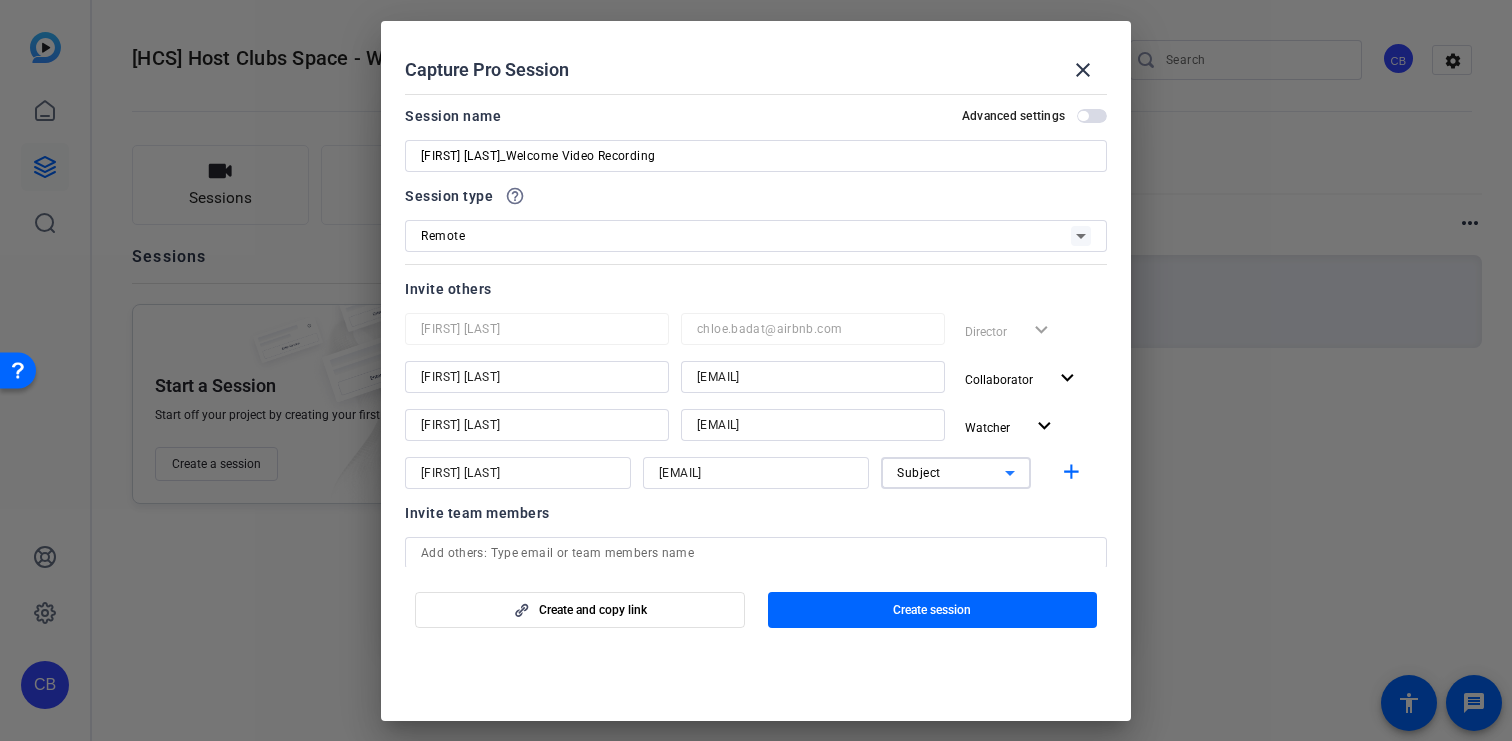 scroll, scrollTop: 0, scrollLeft: 0, axis: both 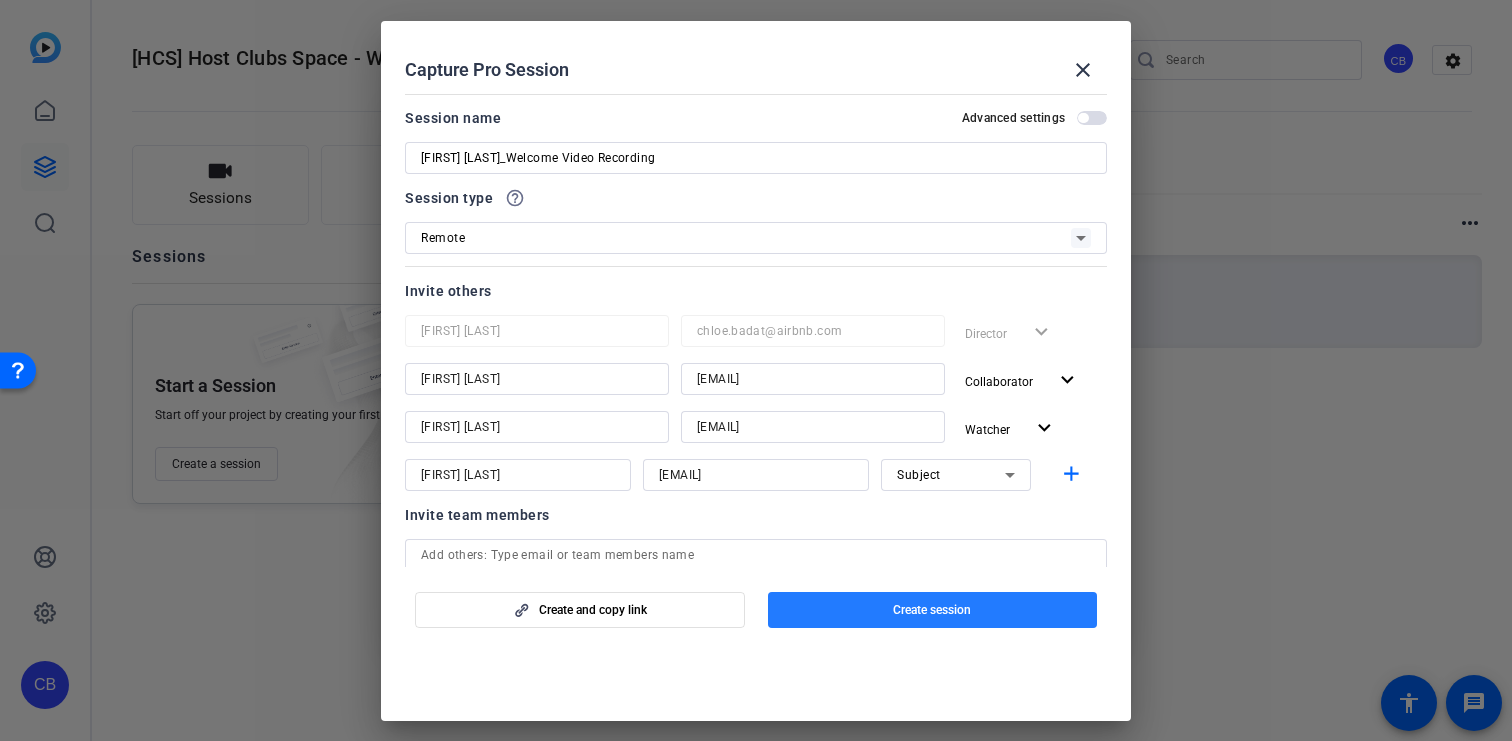 click on "Create session" 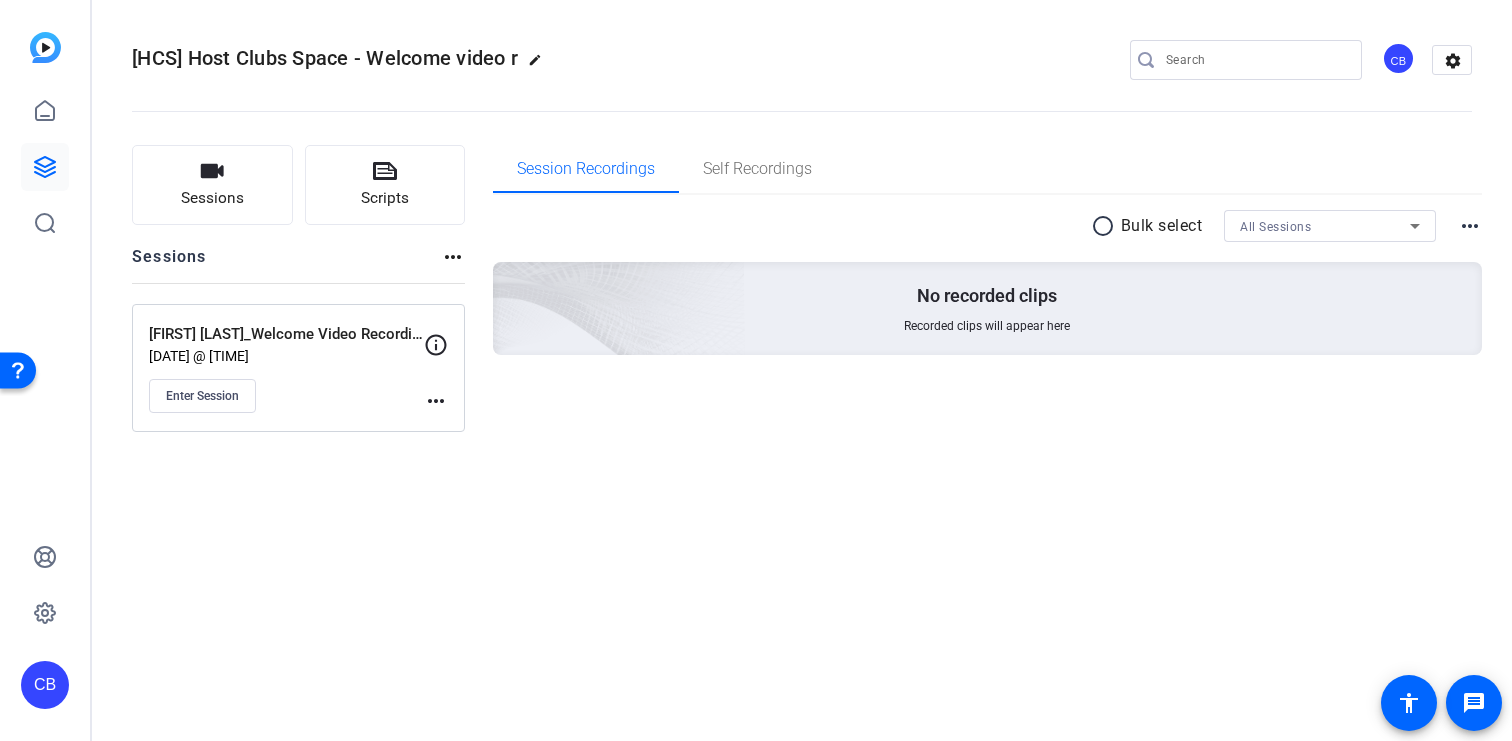 click on "more_horiz" 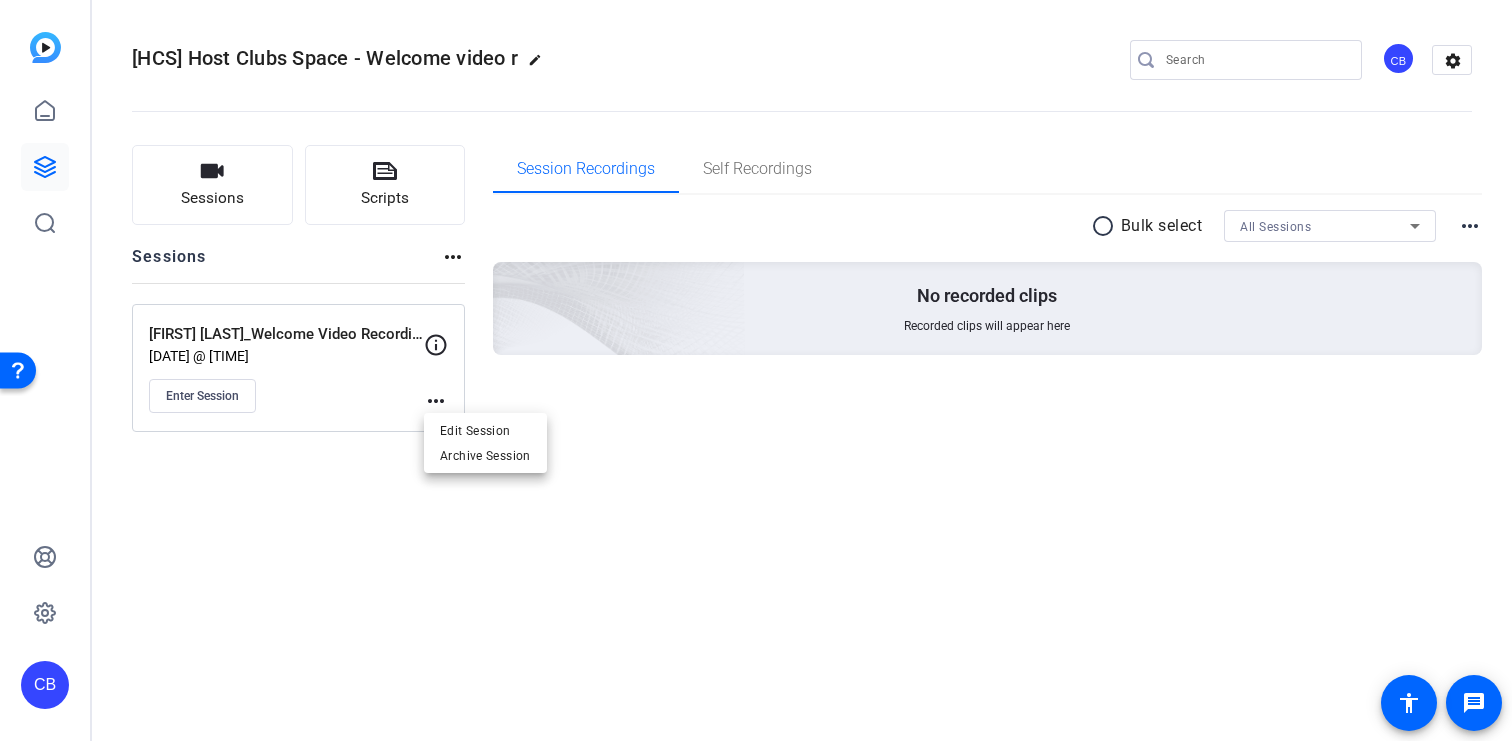 click at bounding box center [756, 370] 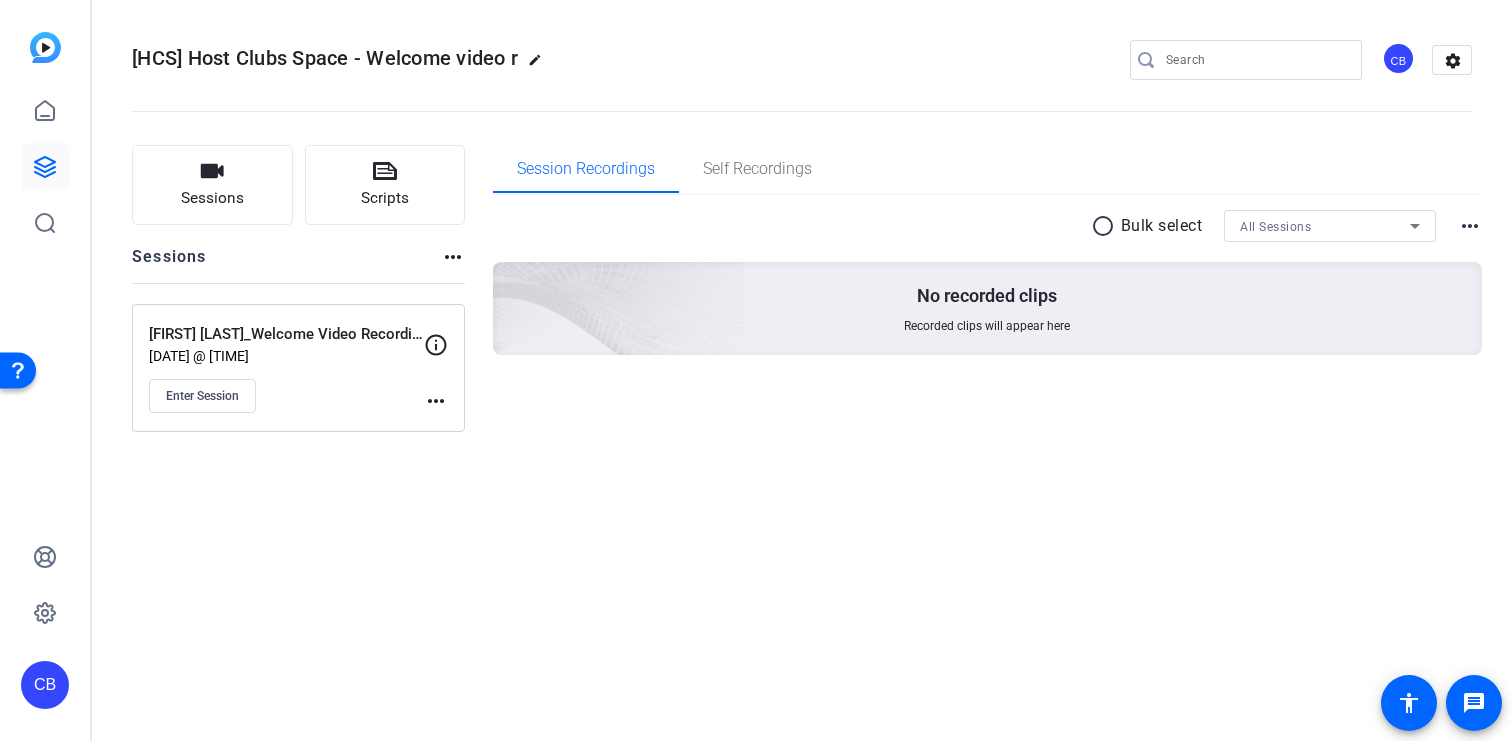 click on "[FIRST] [LAST]_Welcome Video Recording" 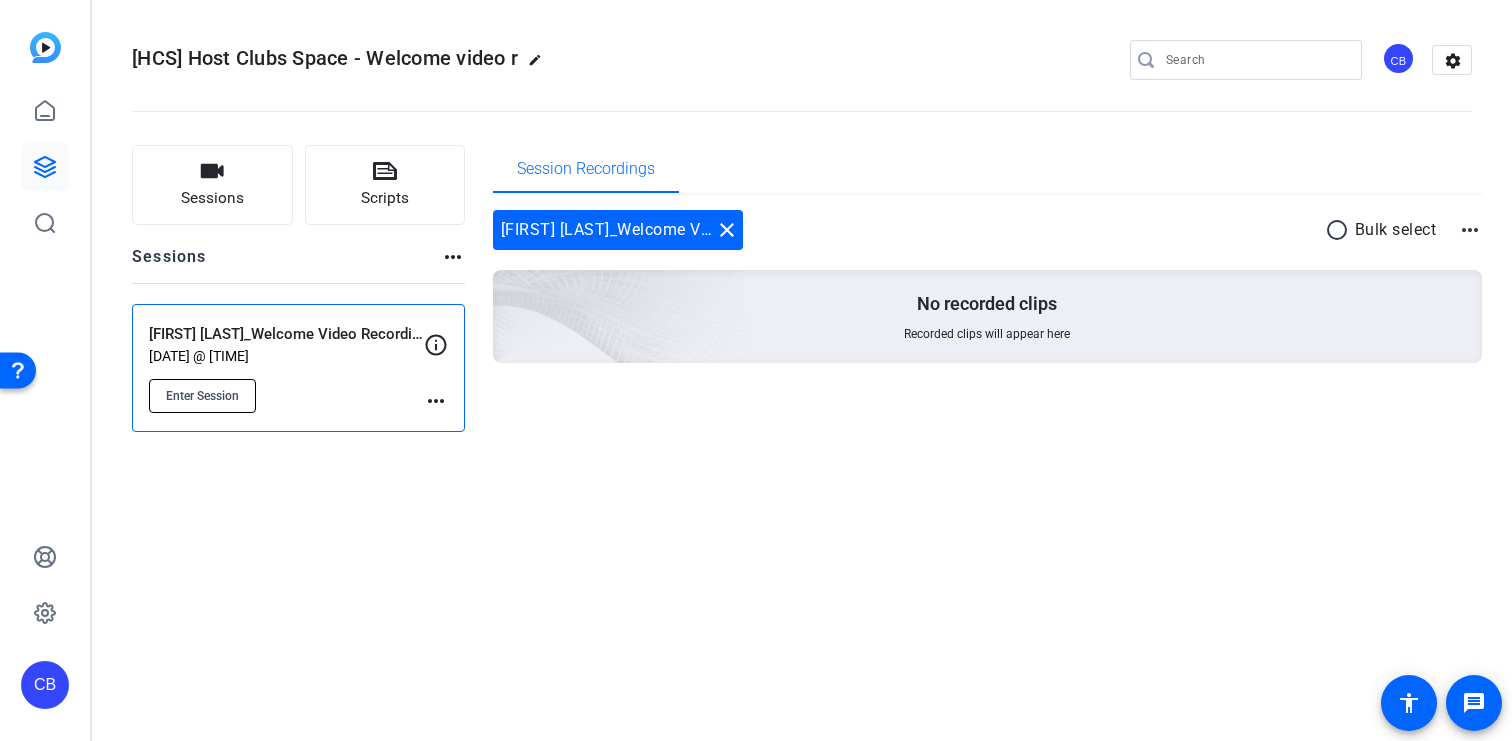 click on "Enter Session" 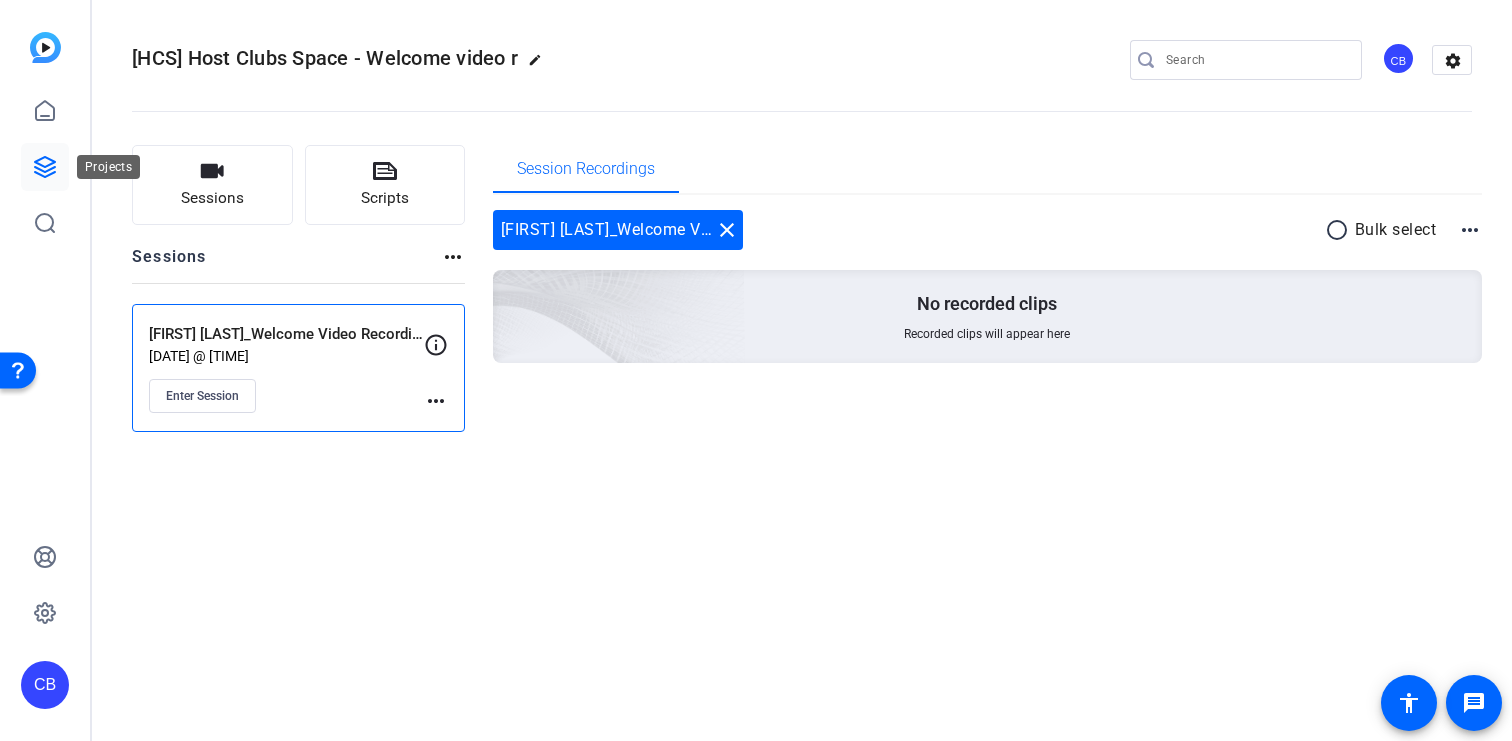 click 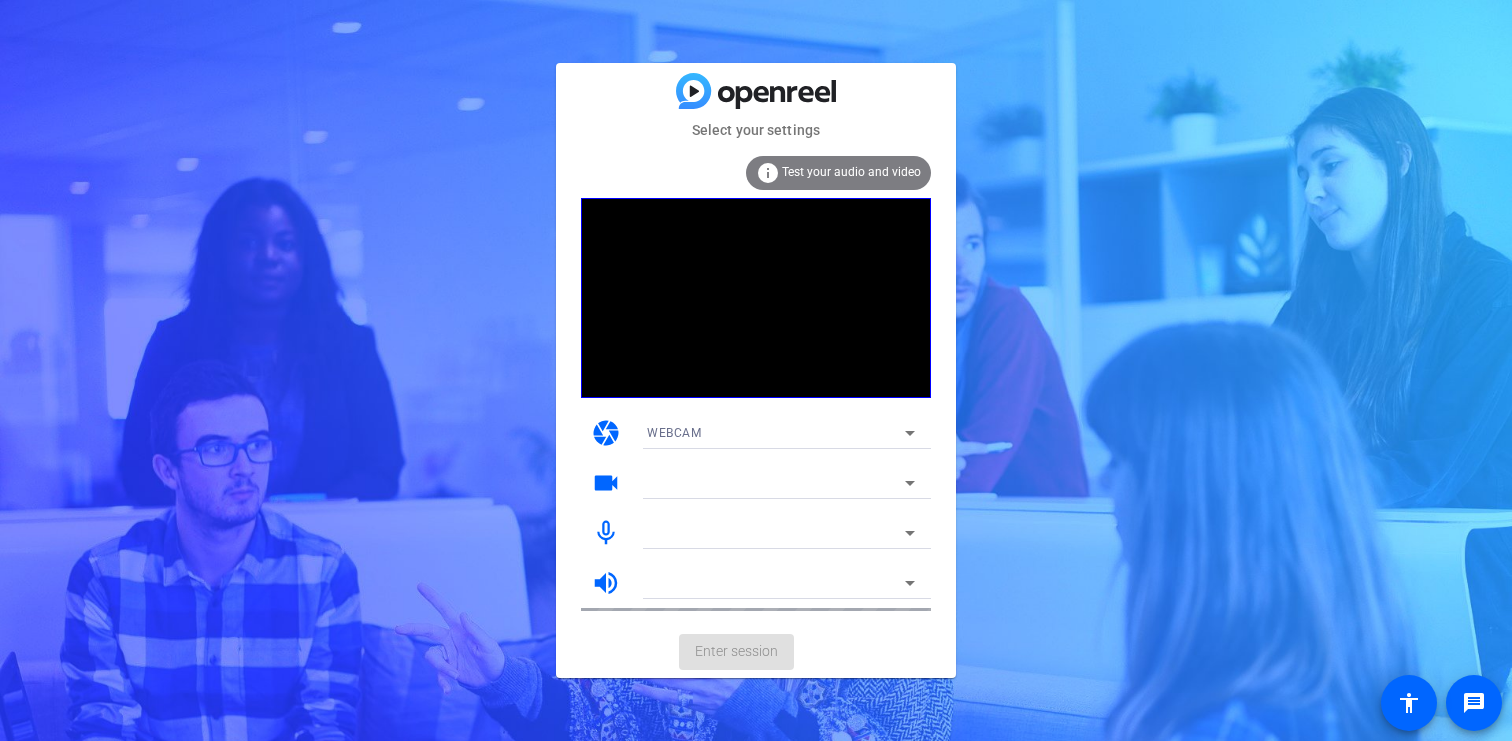 scroll, scrollTop: 0, scrollLeft: 0, axis: both 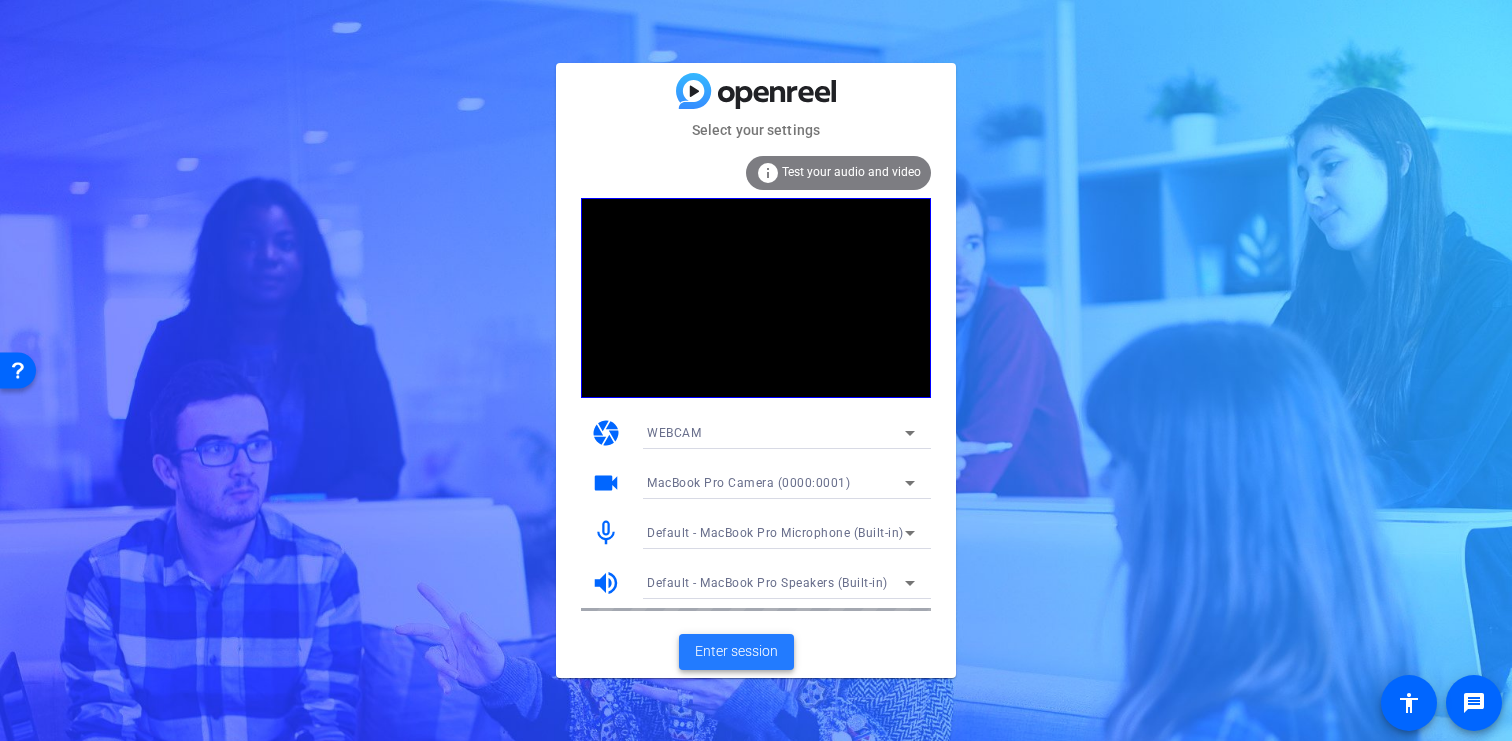 click 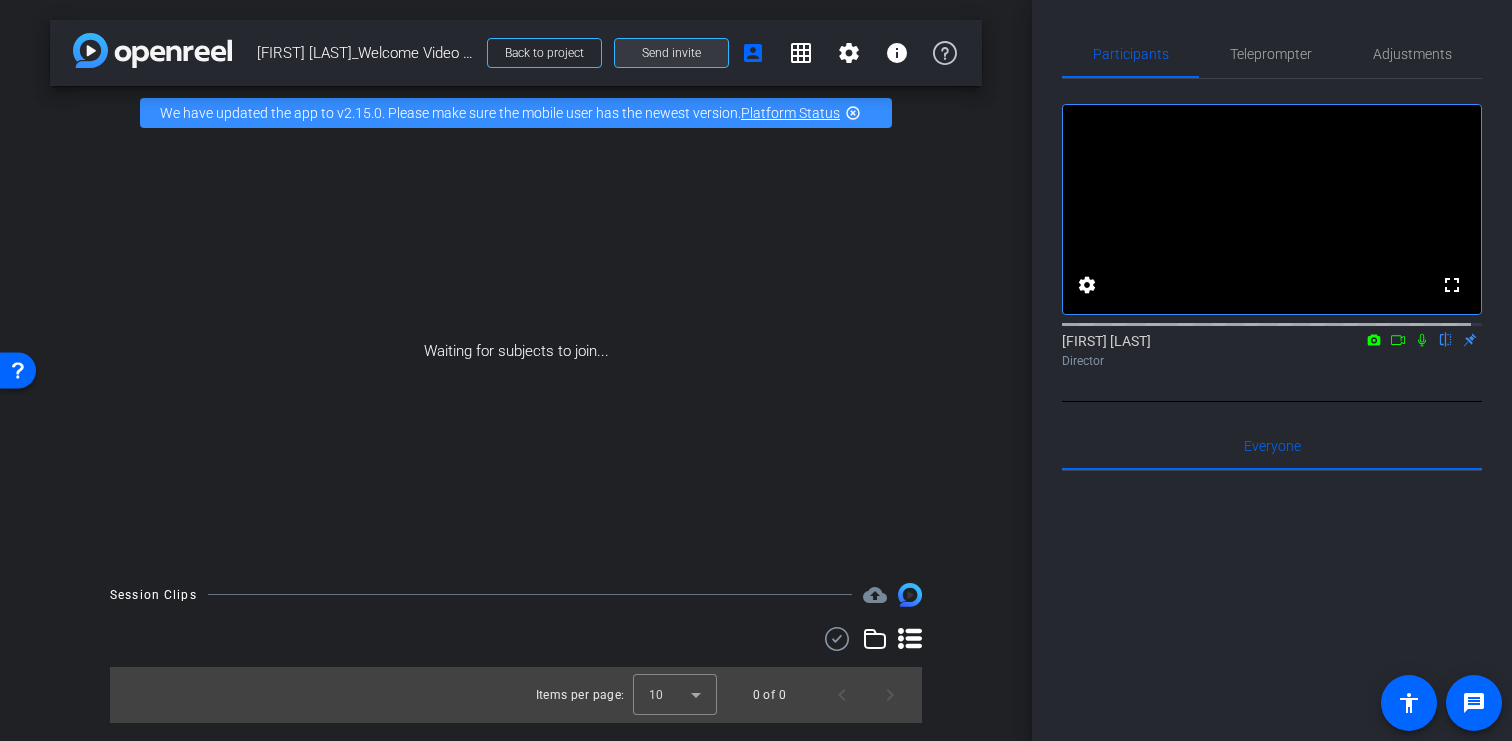 click on "Send invite" at bounding box center [671, 53] 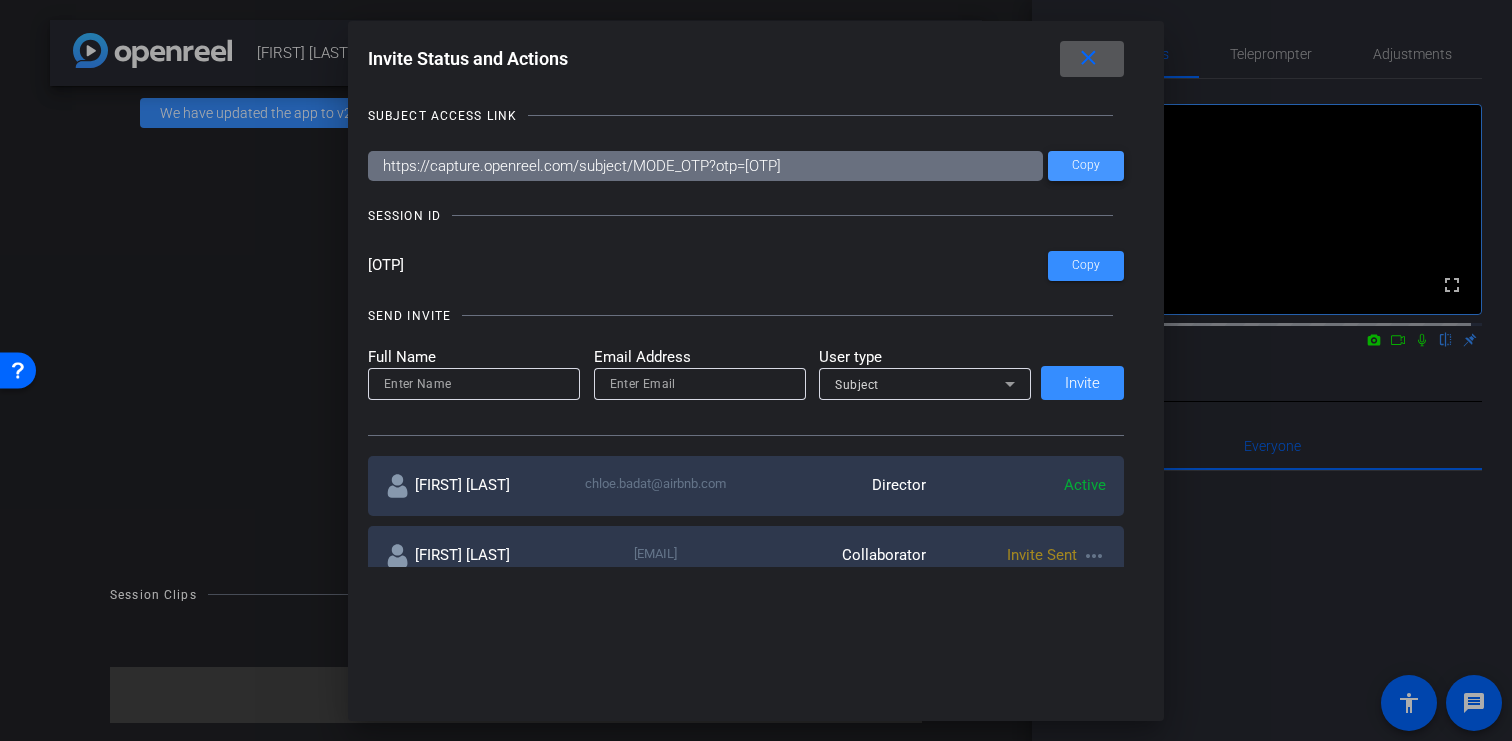 click on "Copy" at bounding box center [1086, 165] 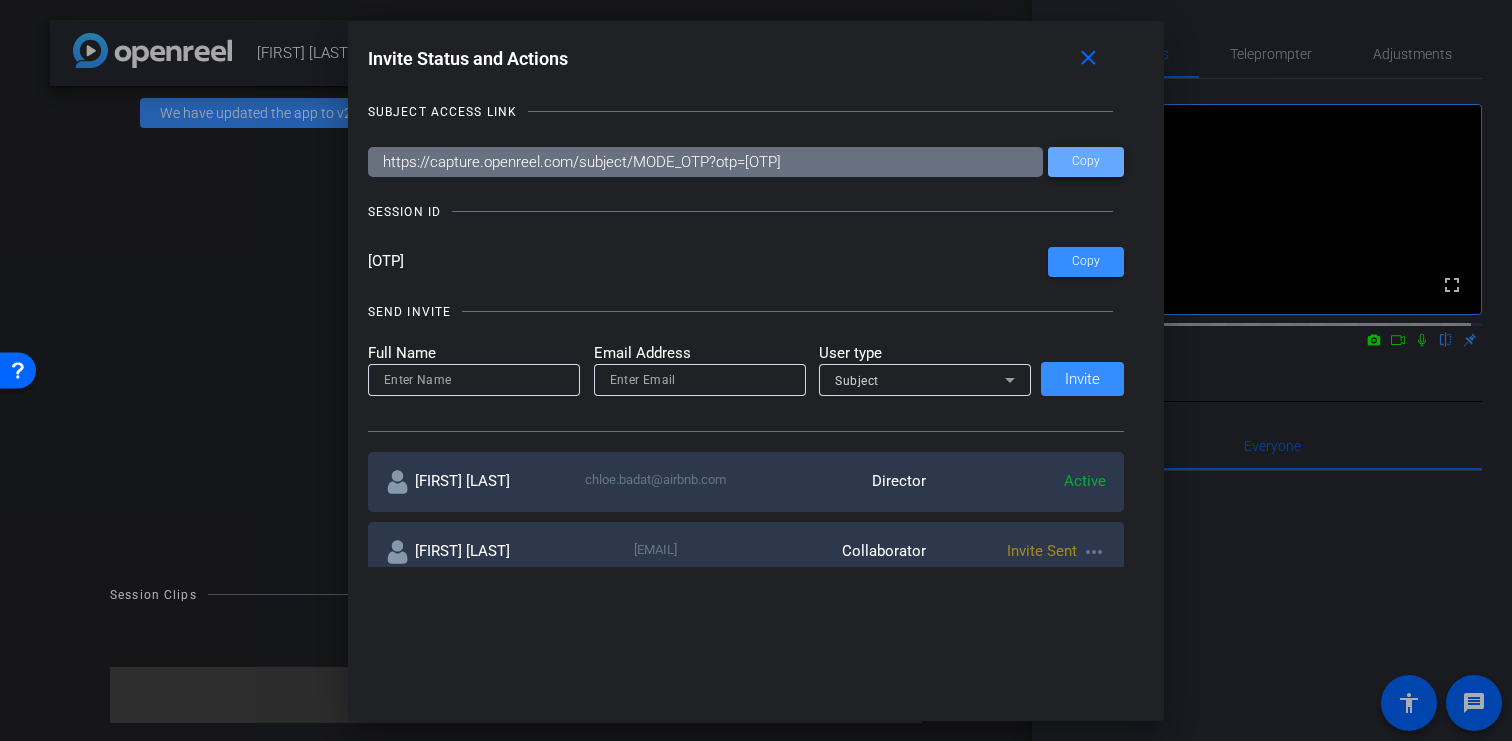 scroll, scrollTop: 8, scrollLeft: 0, axis: vertical 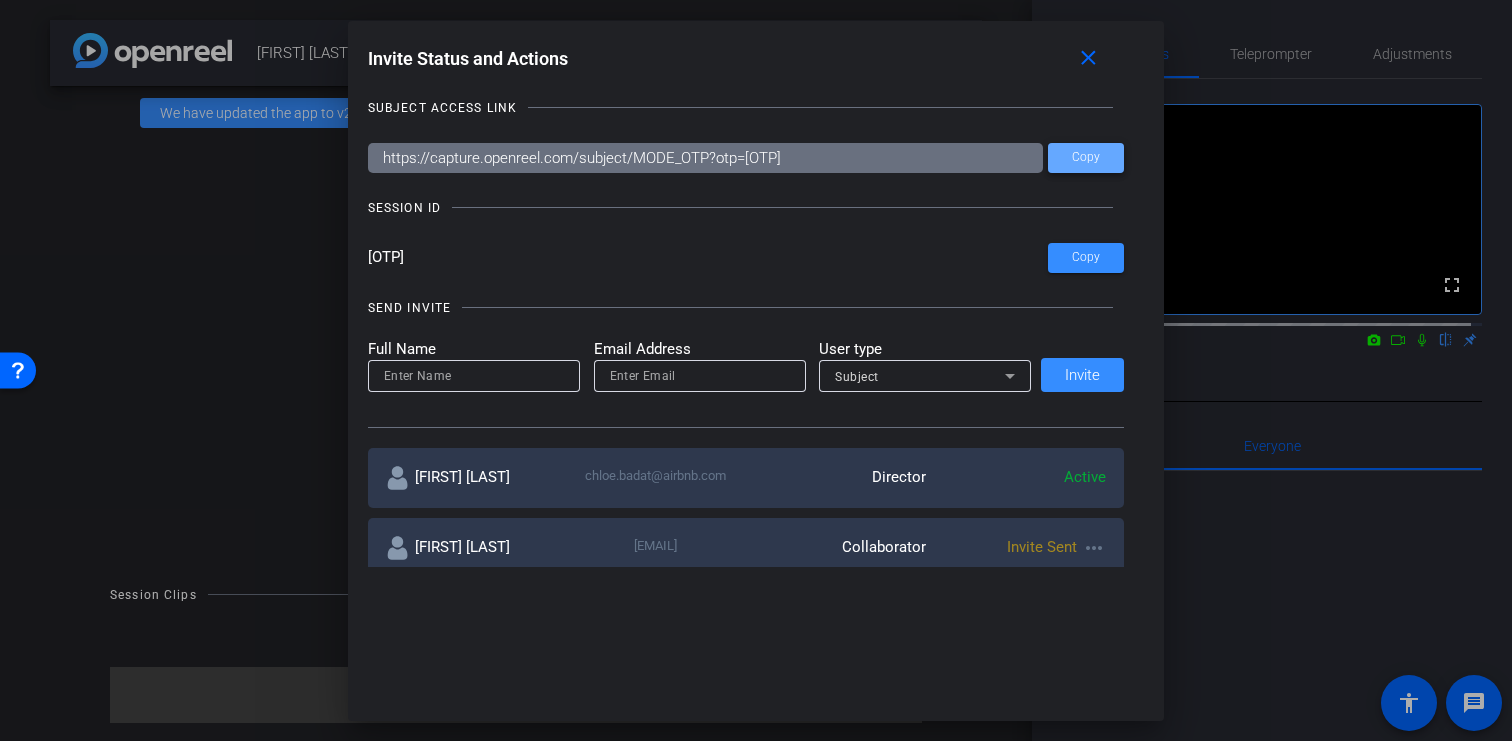 type 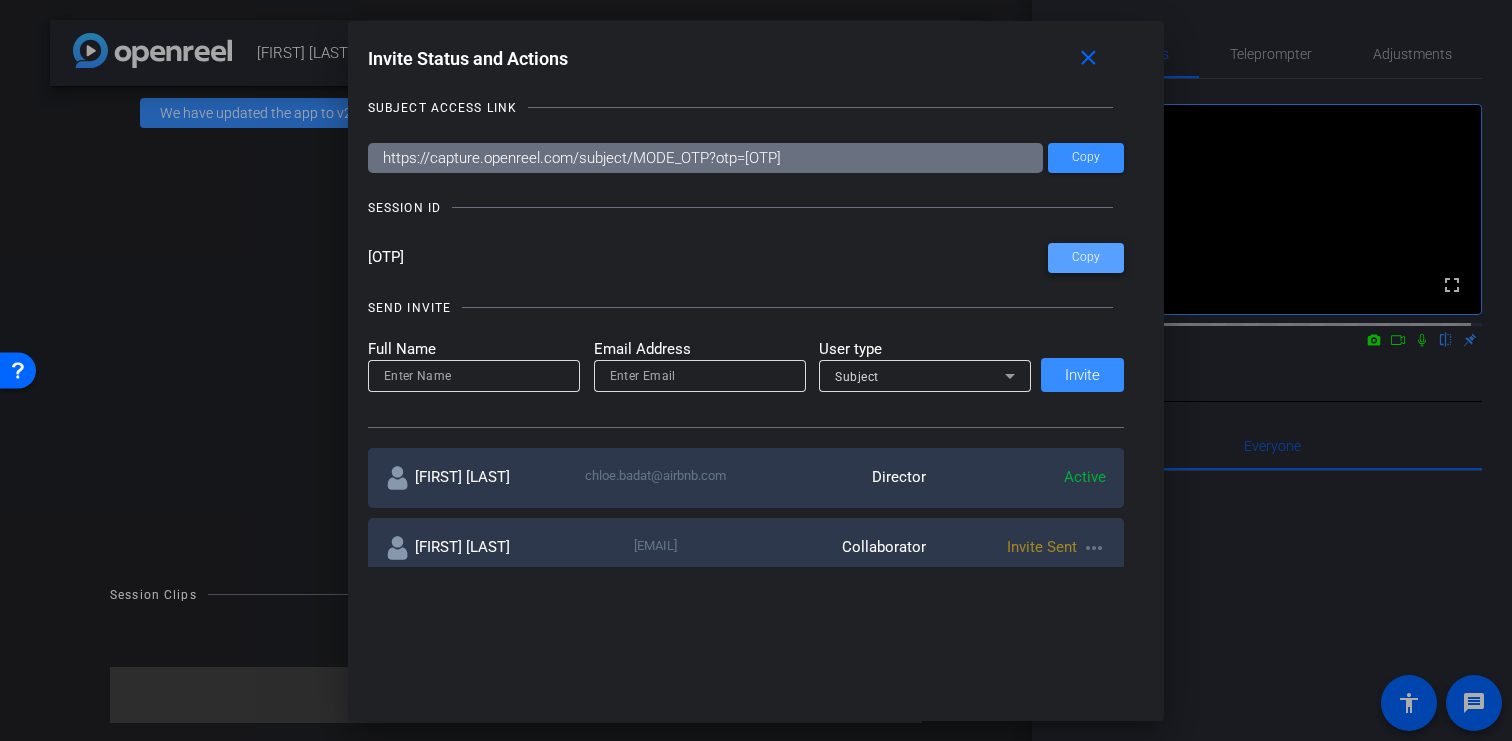 click on "Copy" at bounding box center (1086, 257) 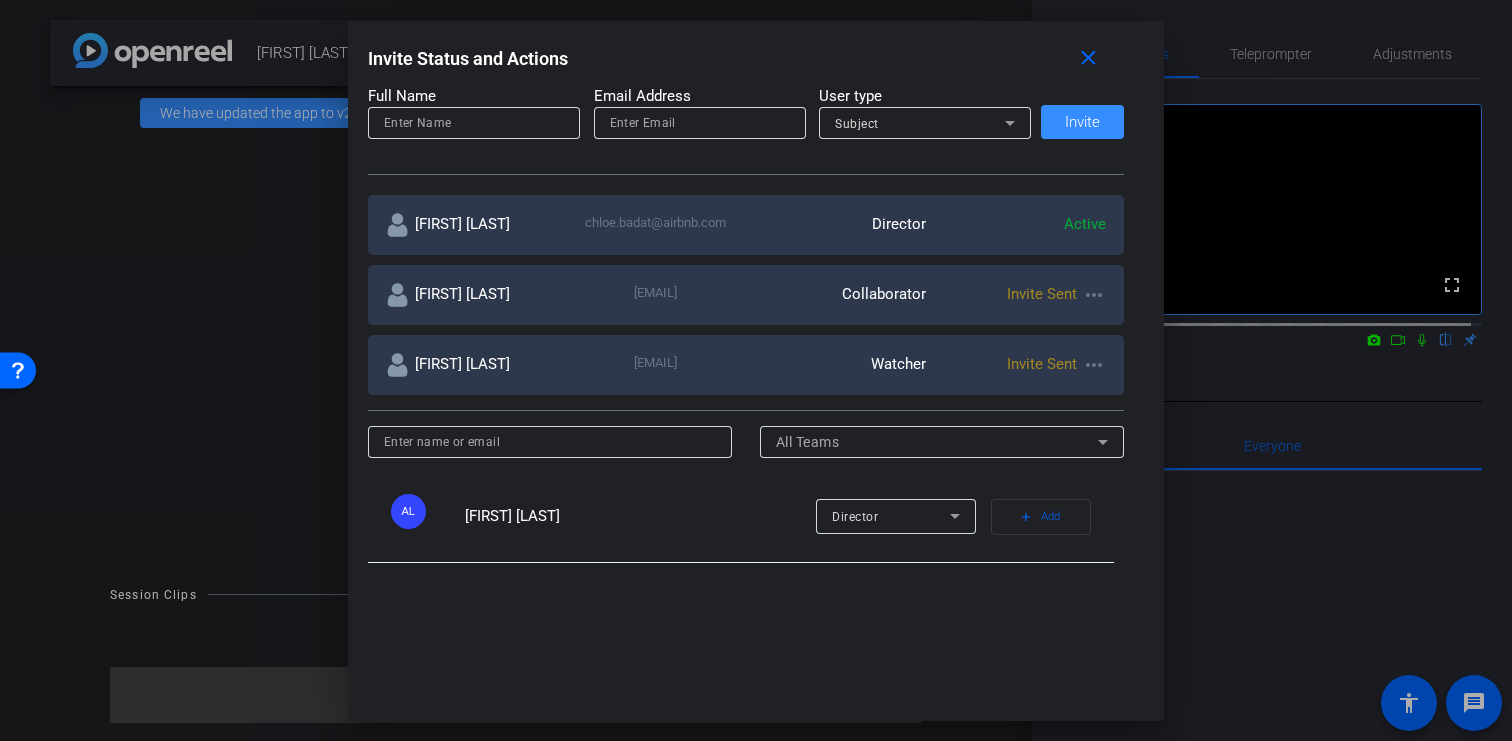 scroll, scrollTop: 257, scrollLeft: 0, axis: vertical 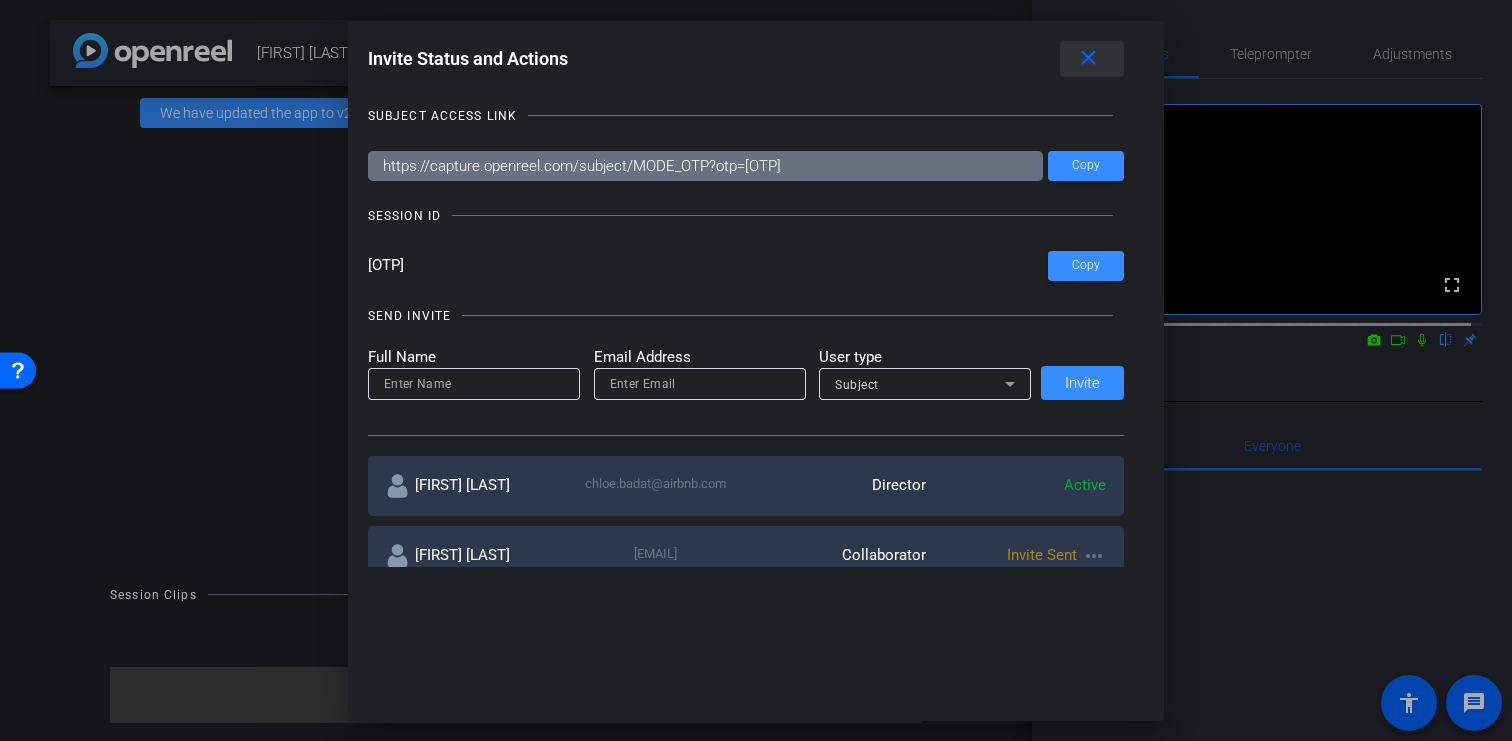 click on "close" at bounding box center (1088, 58) 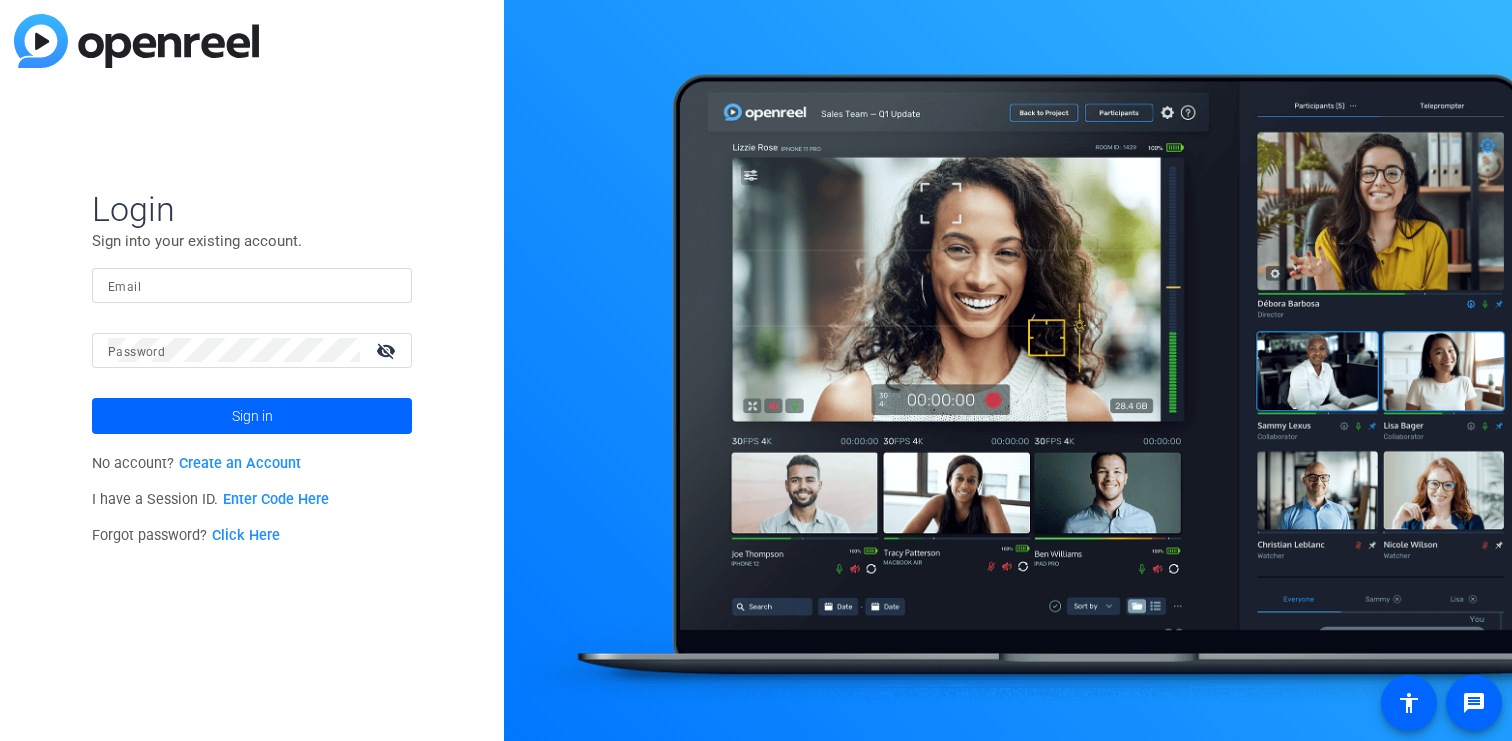 scroll, scrollTop: 0, scrollLeft: 0, axis: both 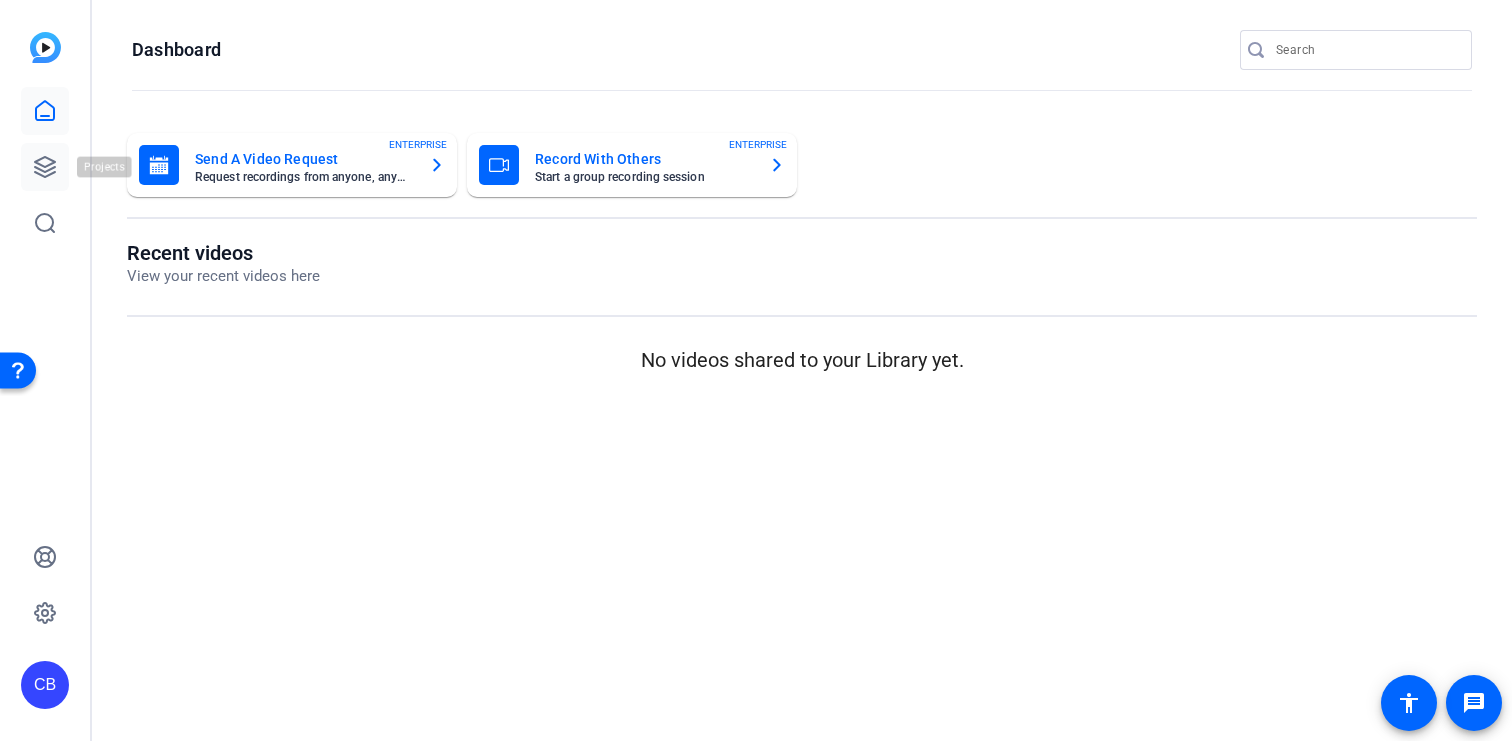click 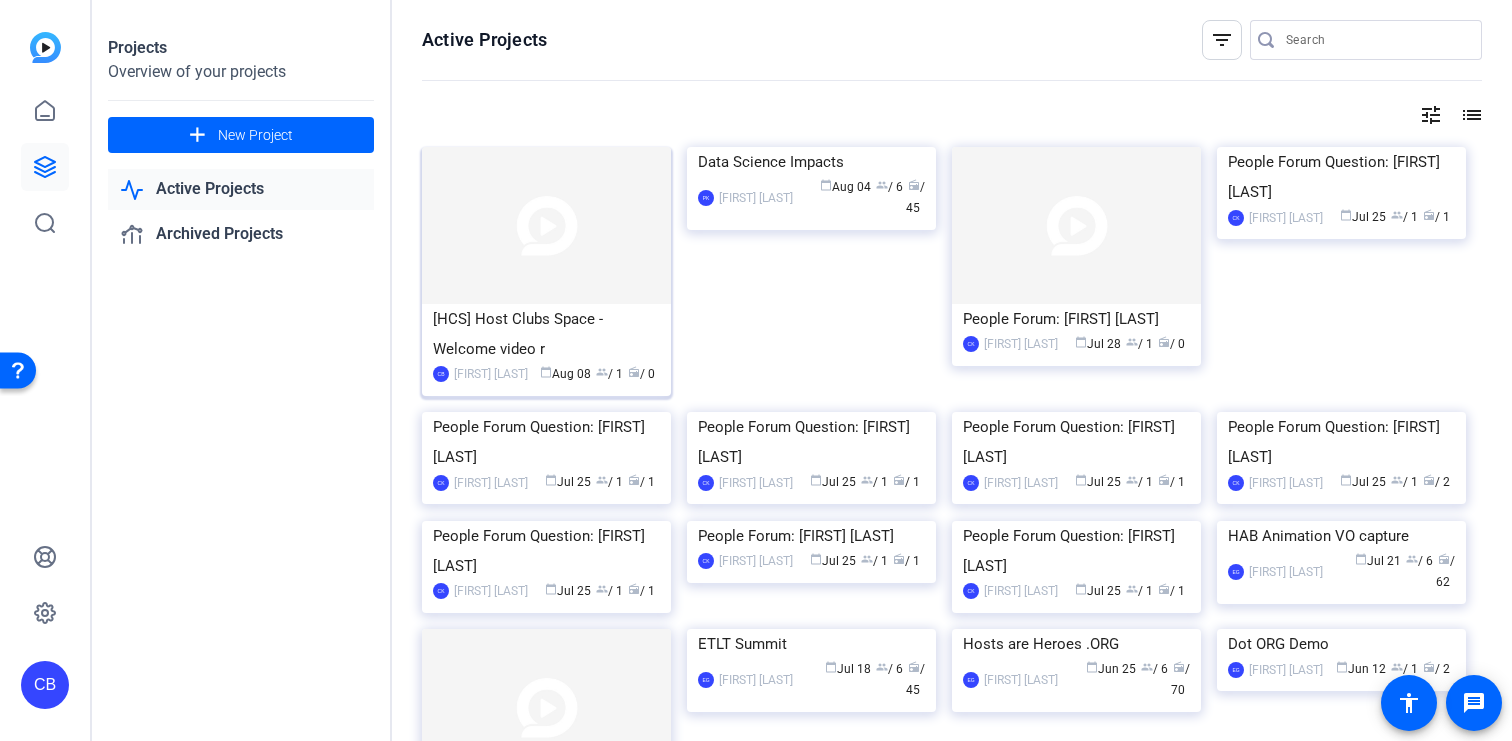 click on "[HCS] Host Clubs Space - Welcome video r" 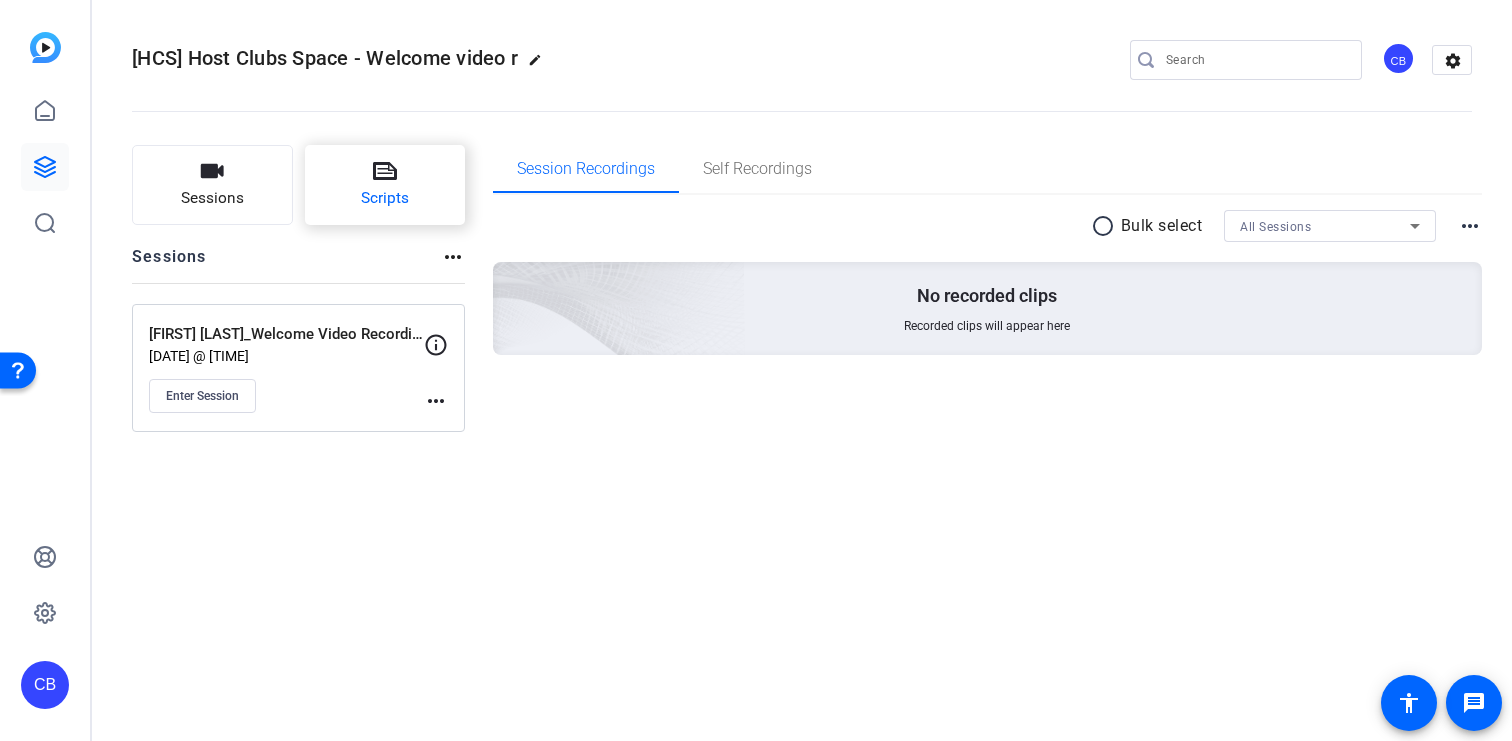 click on "Scripts" 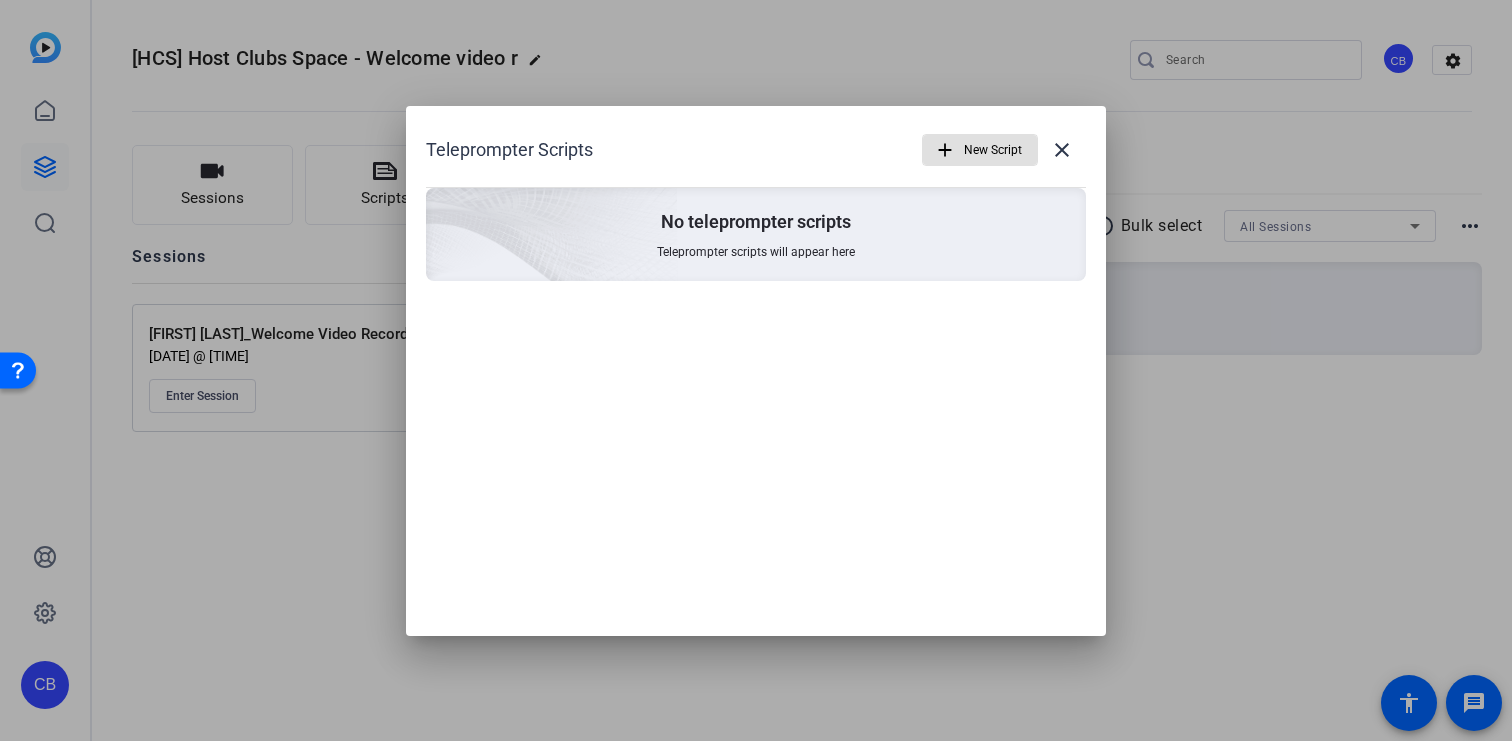 click on "New Script" at bounding box center (993, 150) 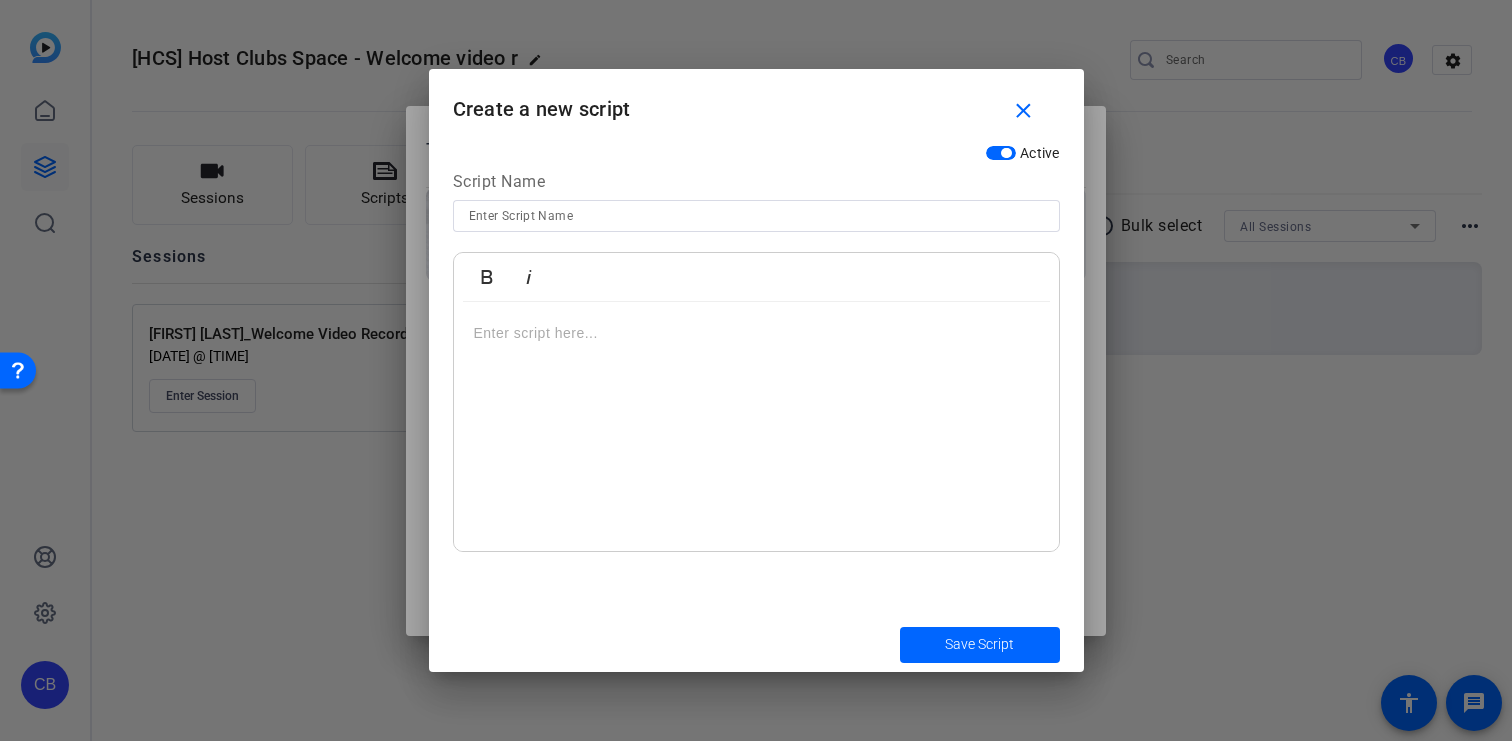 click at bounding box center (756, 216) 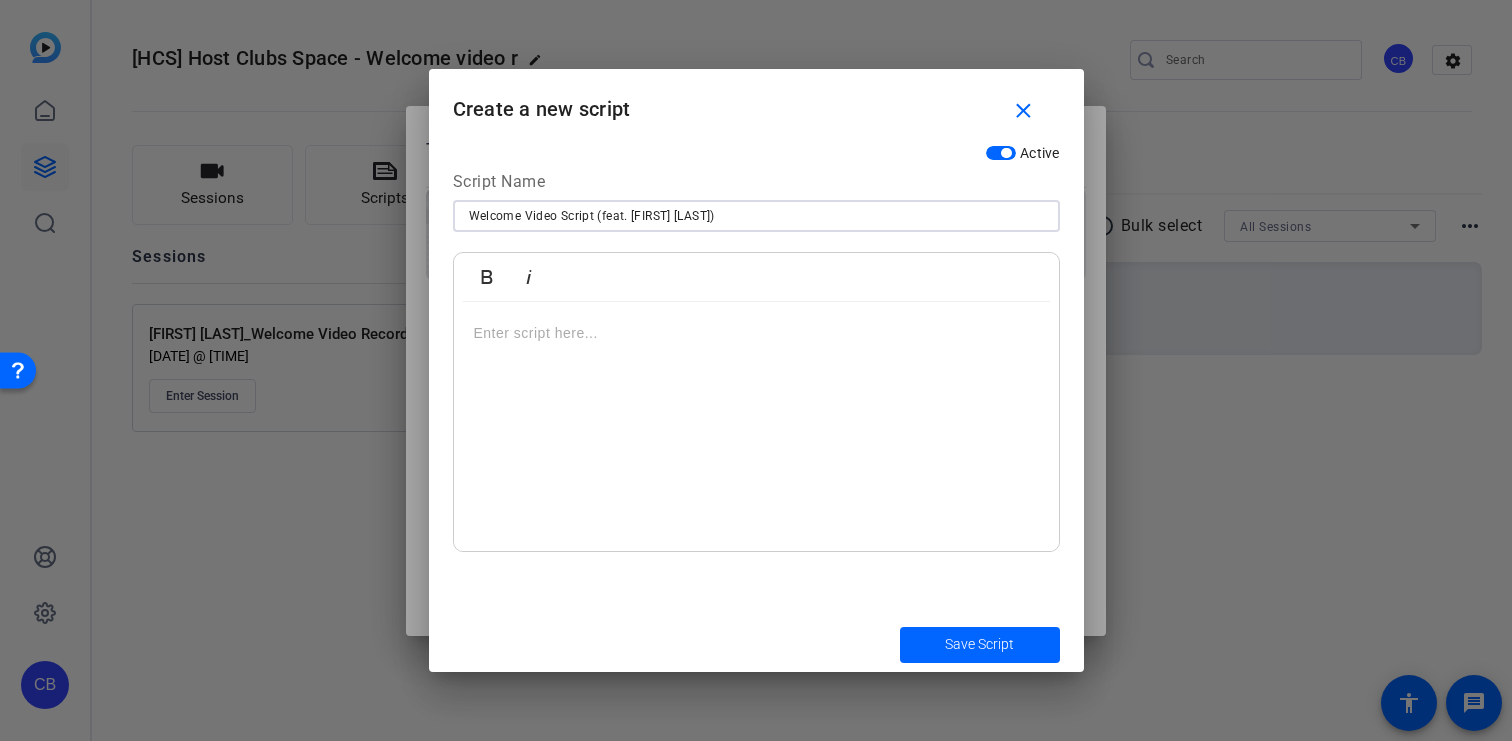 type on "Welcome Video Script (feat. [FIRST] [LAST])" 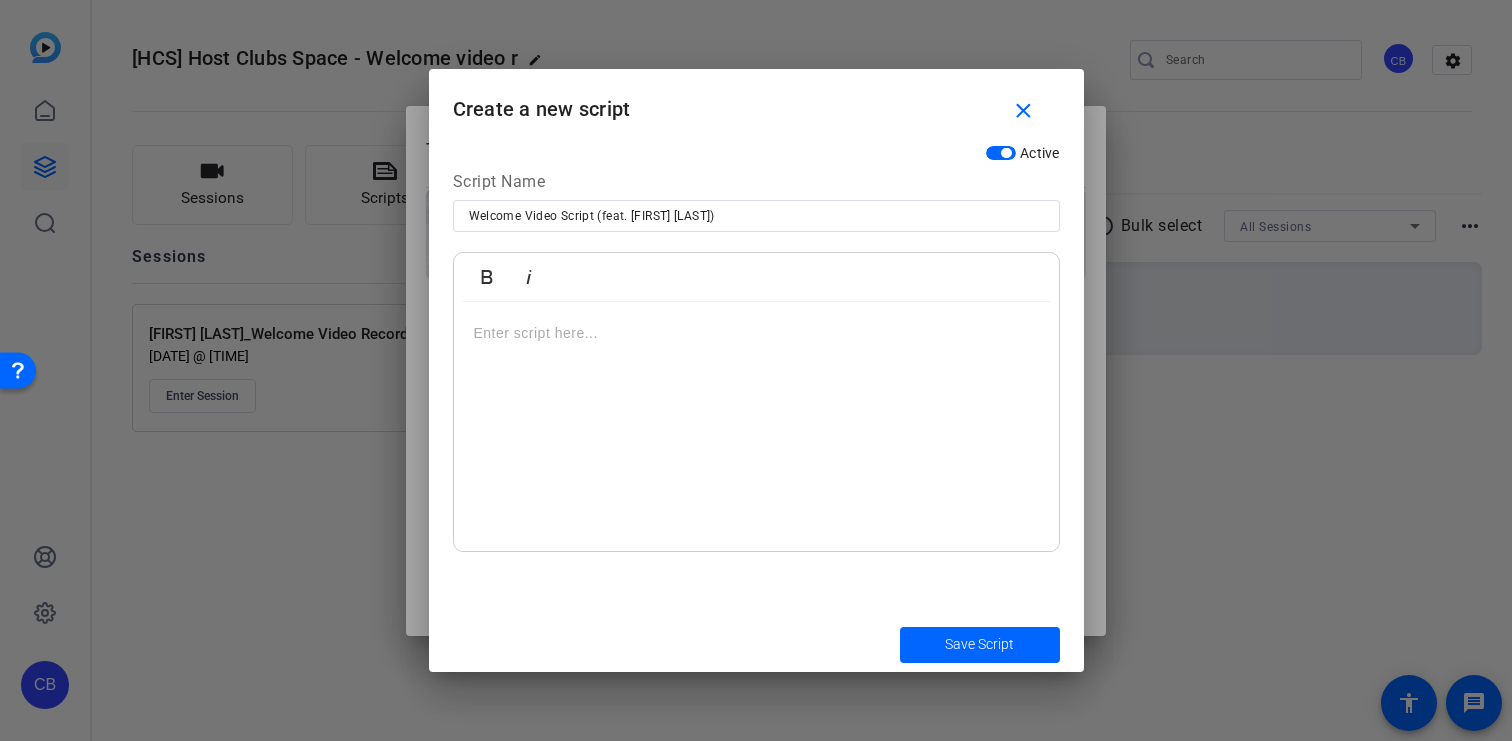 drag, startPoint x: 500, startPoint y: 335, endPoint x: 480, endPoint y: 334, distance: 20.024984 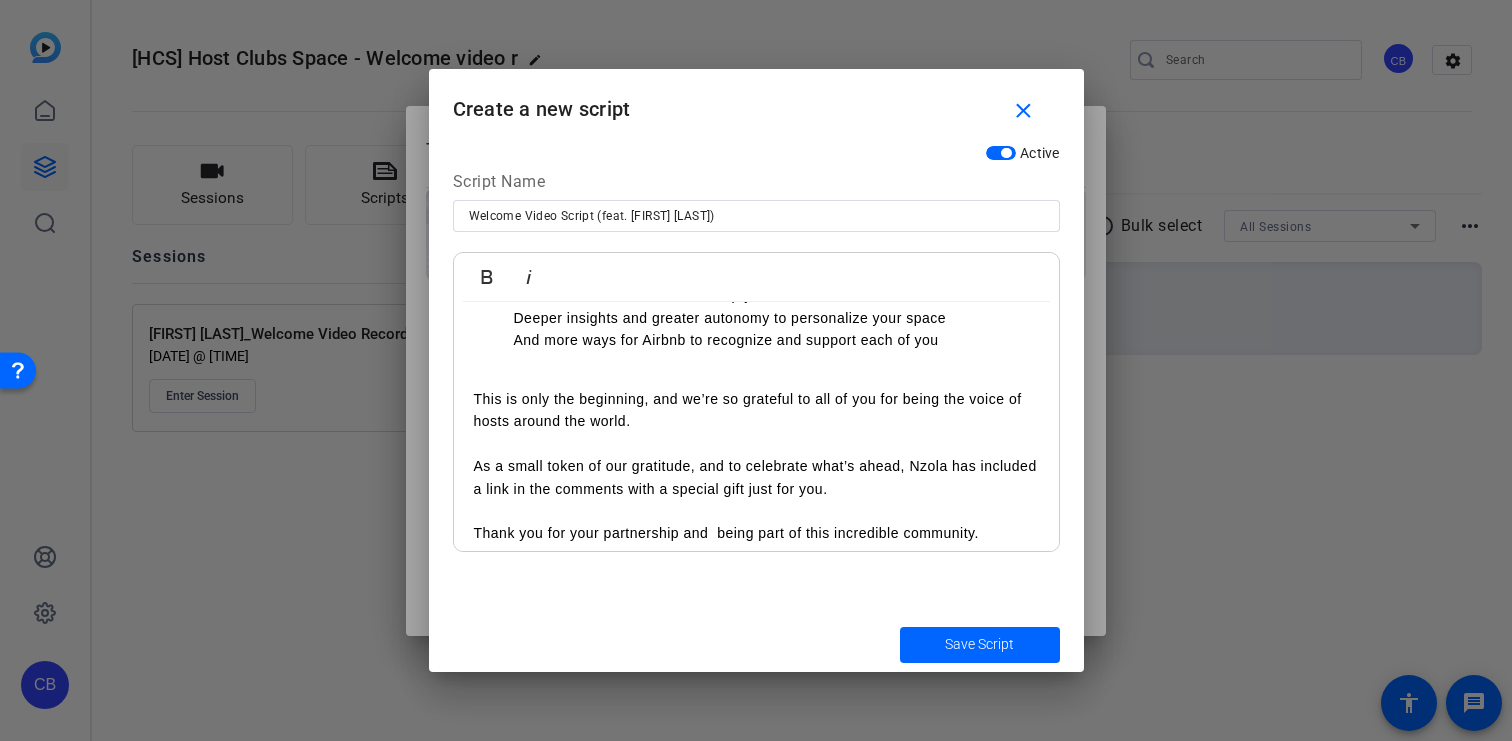 scroll, scrollTop: 221, scrollLeft: 0, axis: vertical 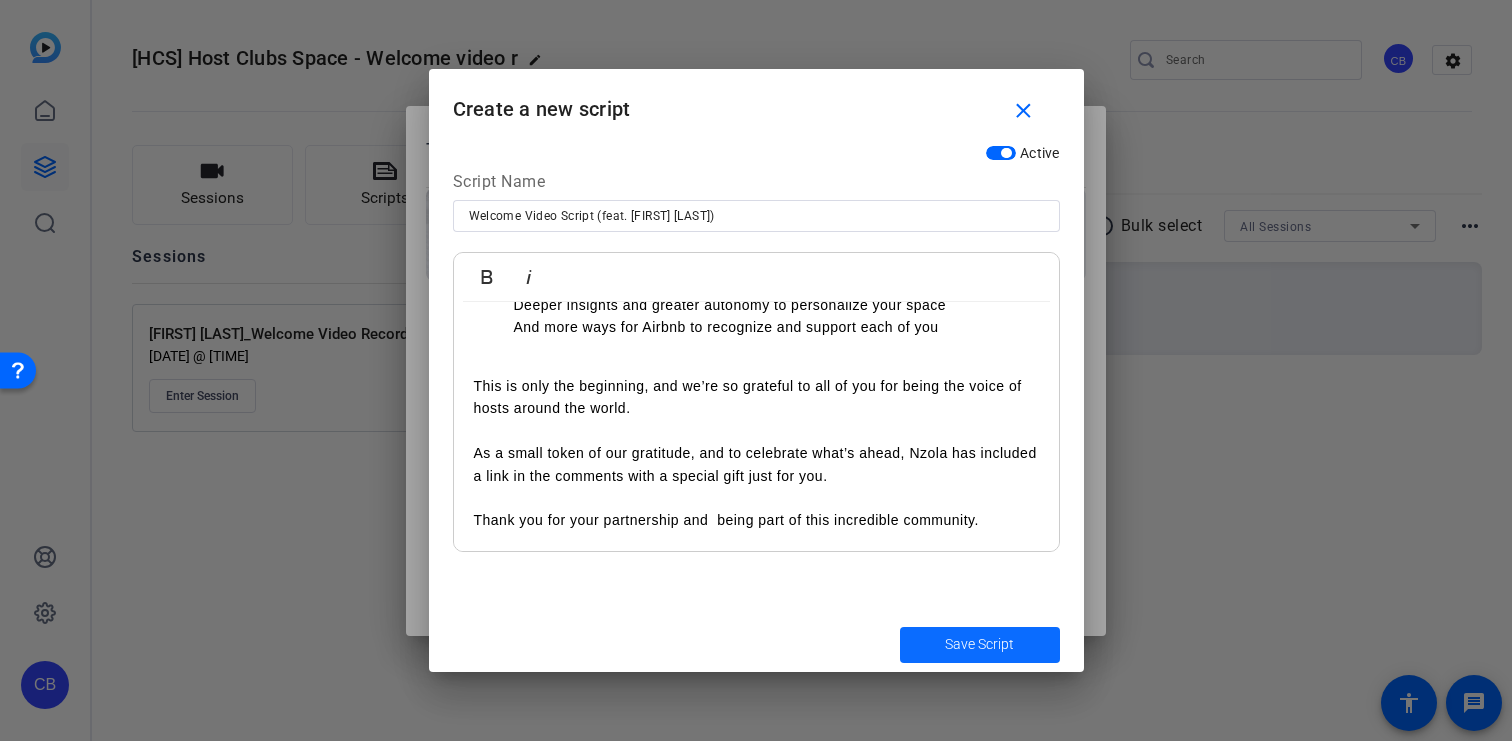 click at bounding box center [980, 645] 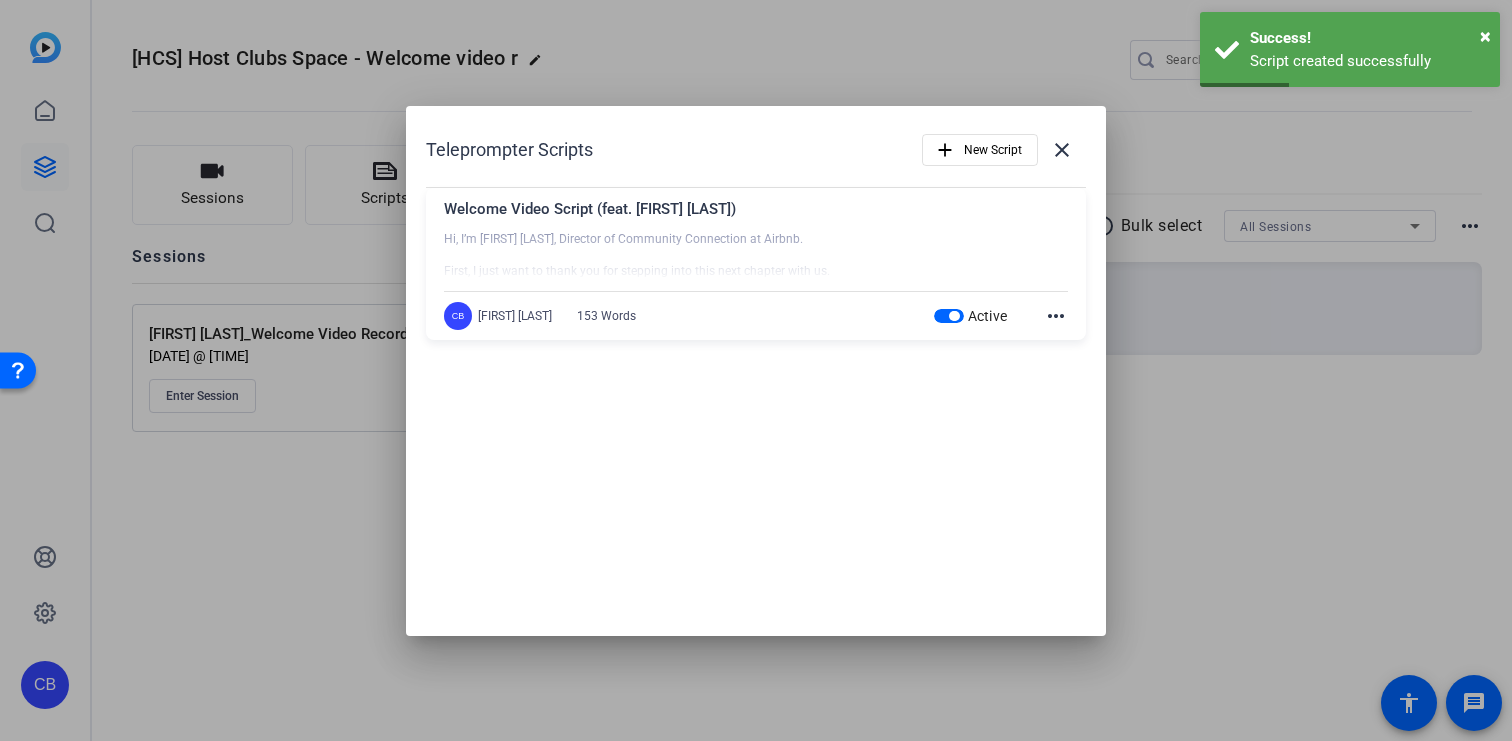 click on "more_horiz" 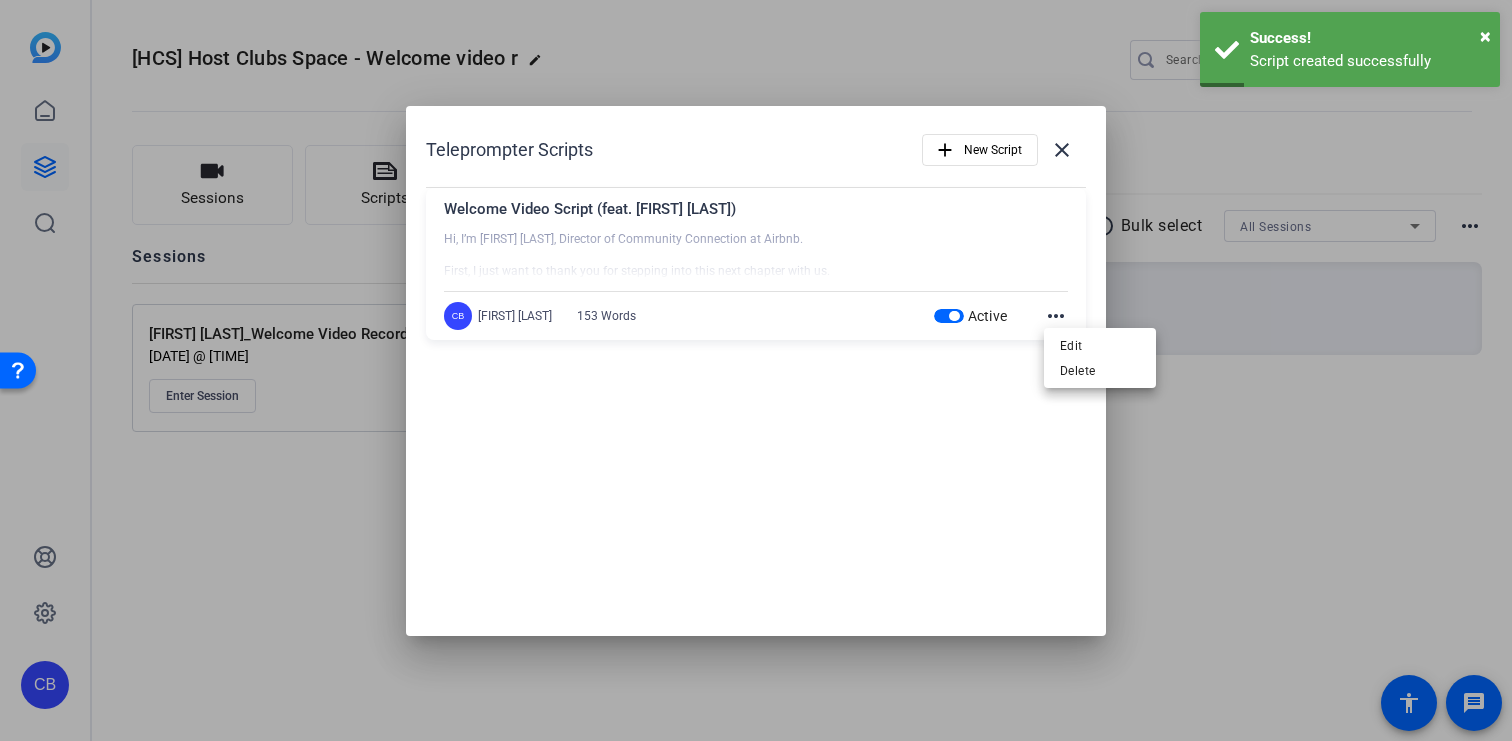 click at bounding box center (756, 370) 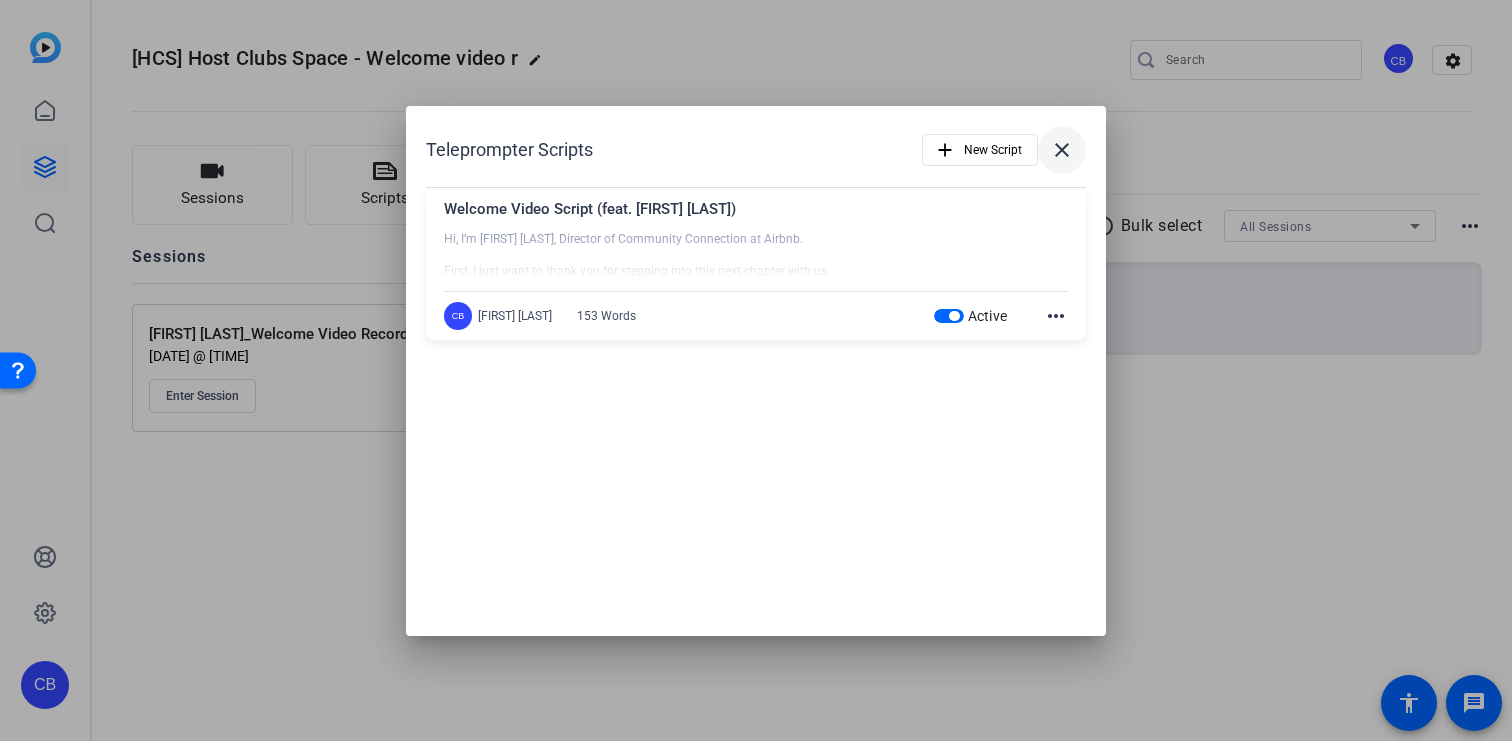 click on "close" at bounding box center (1062, 150) 